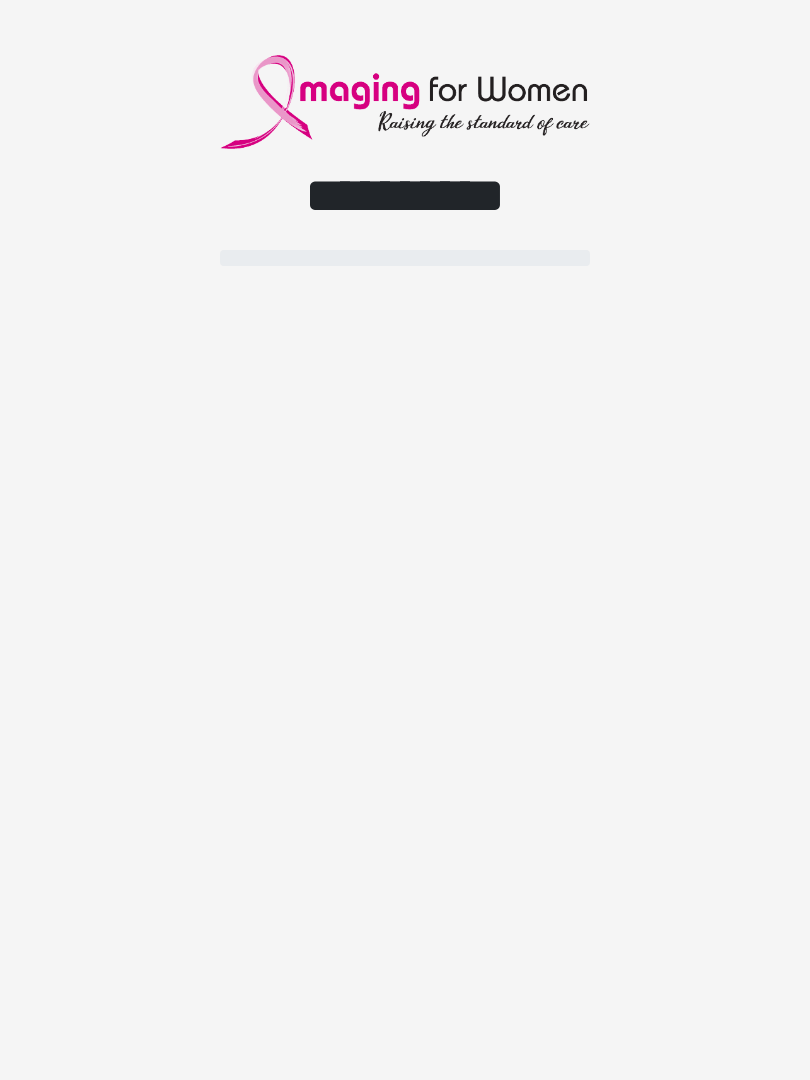 scroll, scrollTop: 0, scrollLeft: 0, axis: both 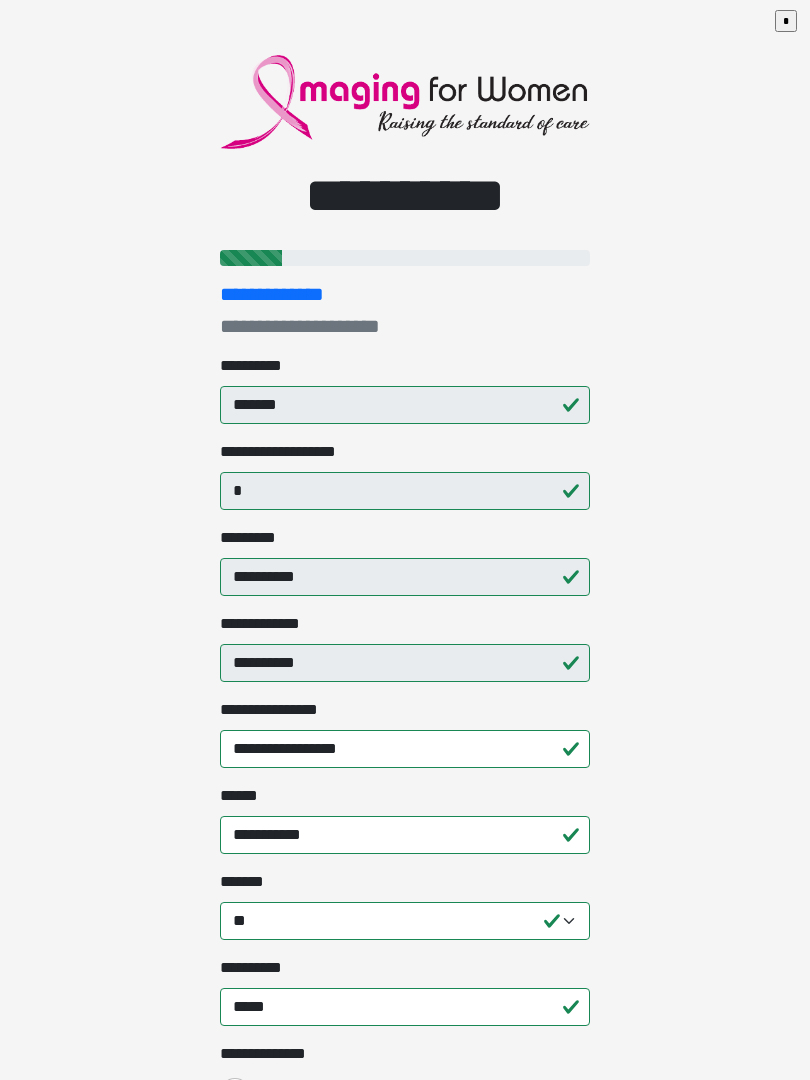click on "**********" at bounding box center [405, 540] 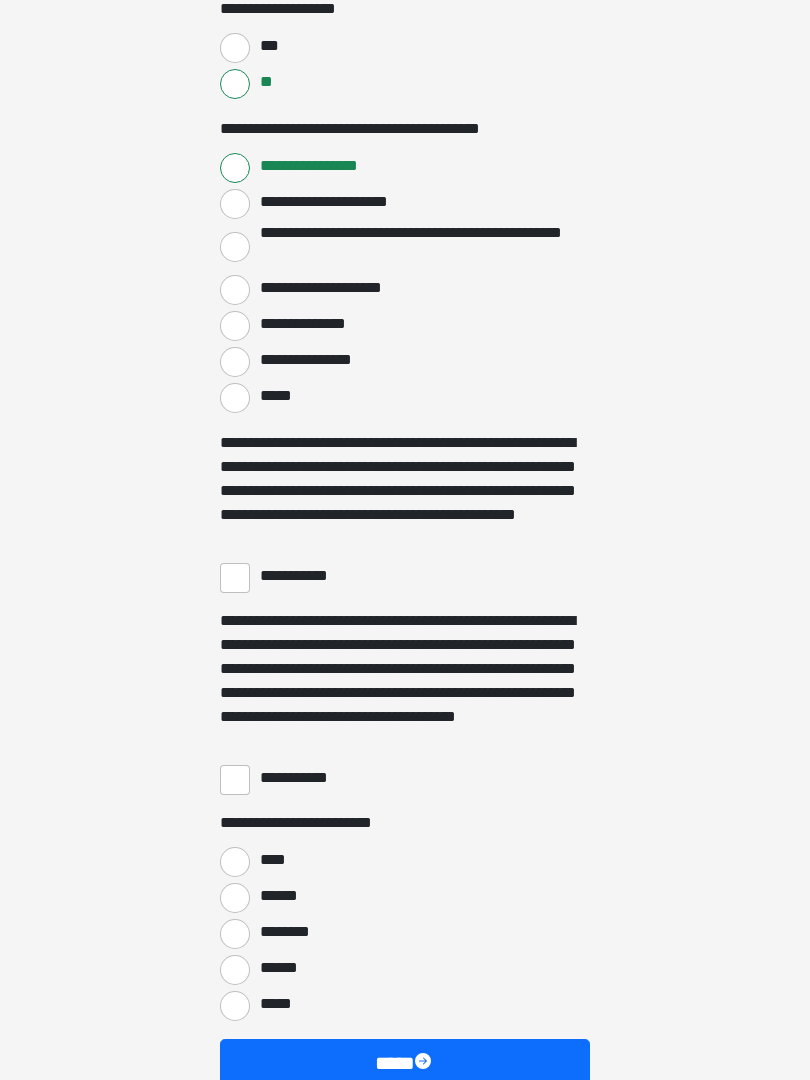 scroll, scrollTop: 3287, scrollLeft: 0, axis: vertical 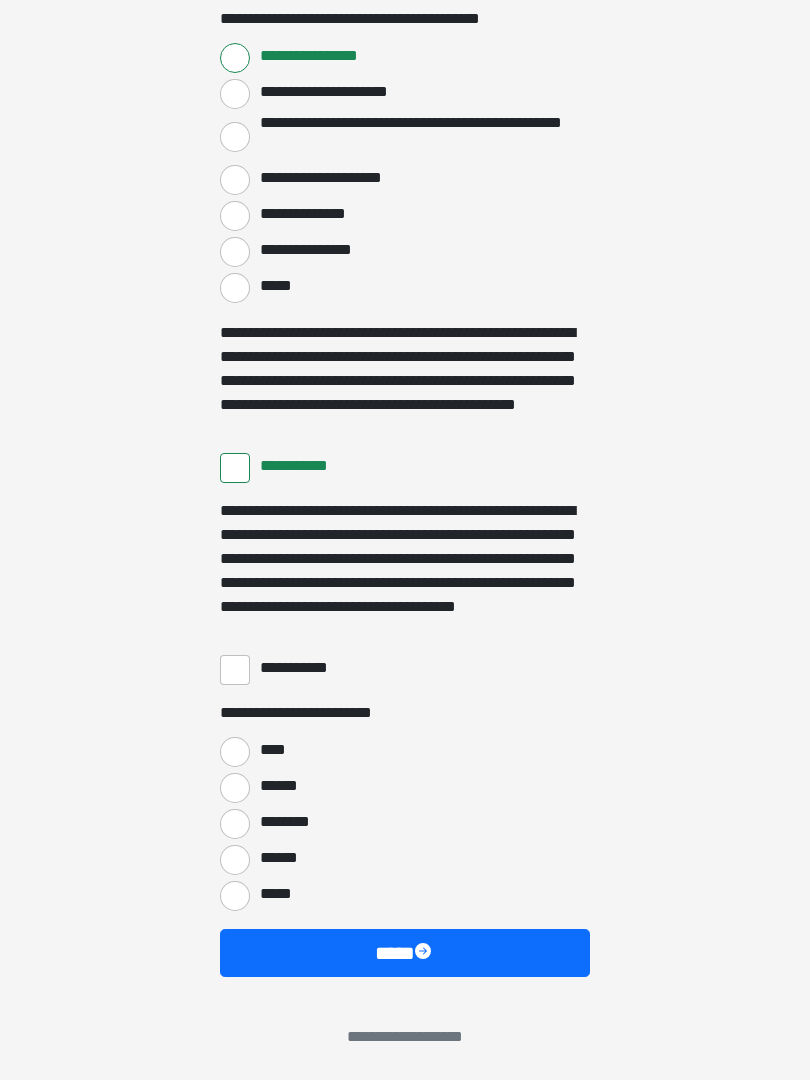 click on "**********" at bounding box center [235, 670] 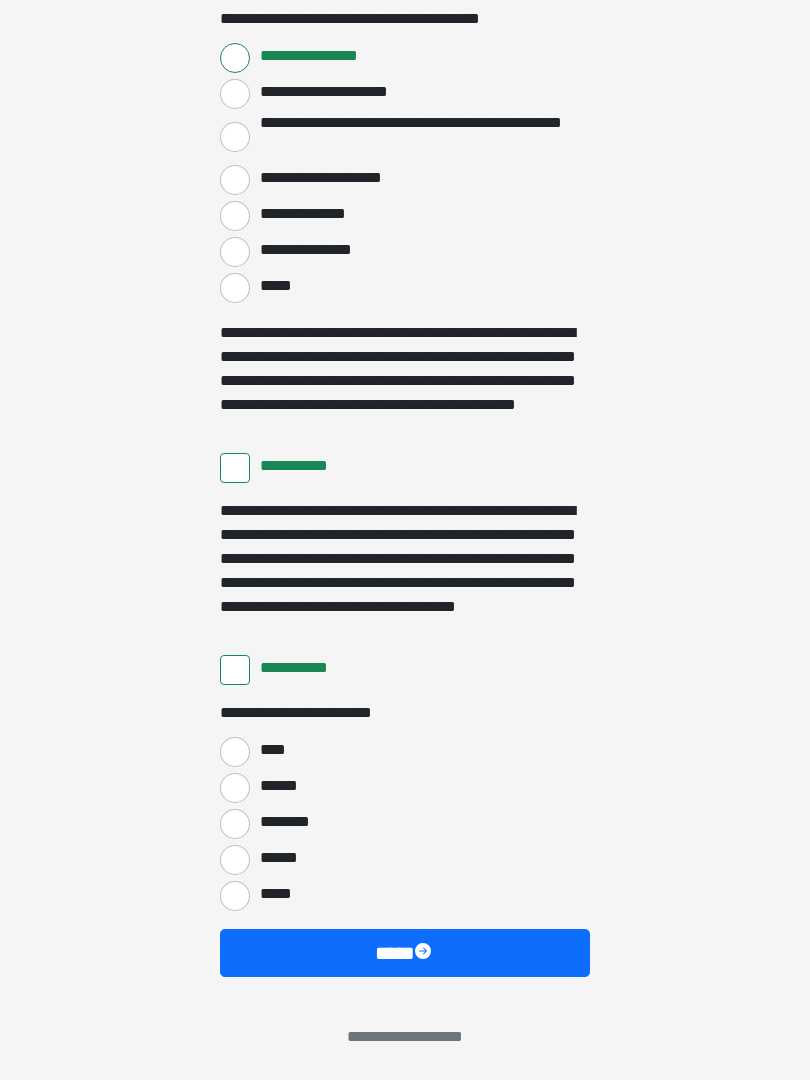 click on "****" at bounding box center (235, 752) 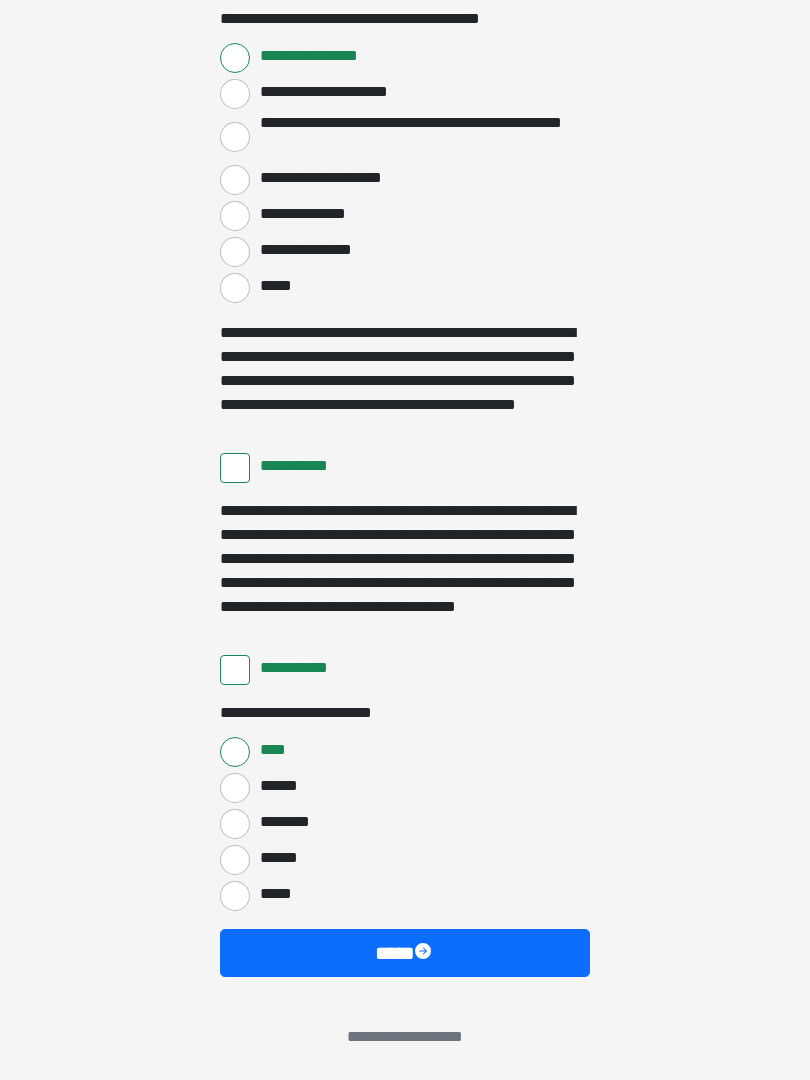 click on "****" at bounding box center [405, 953] 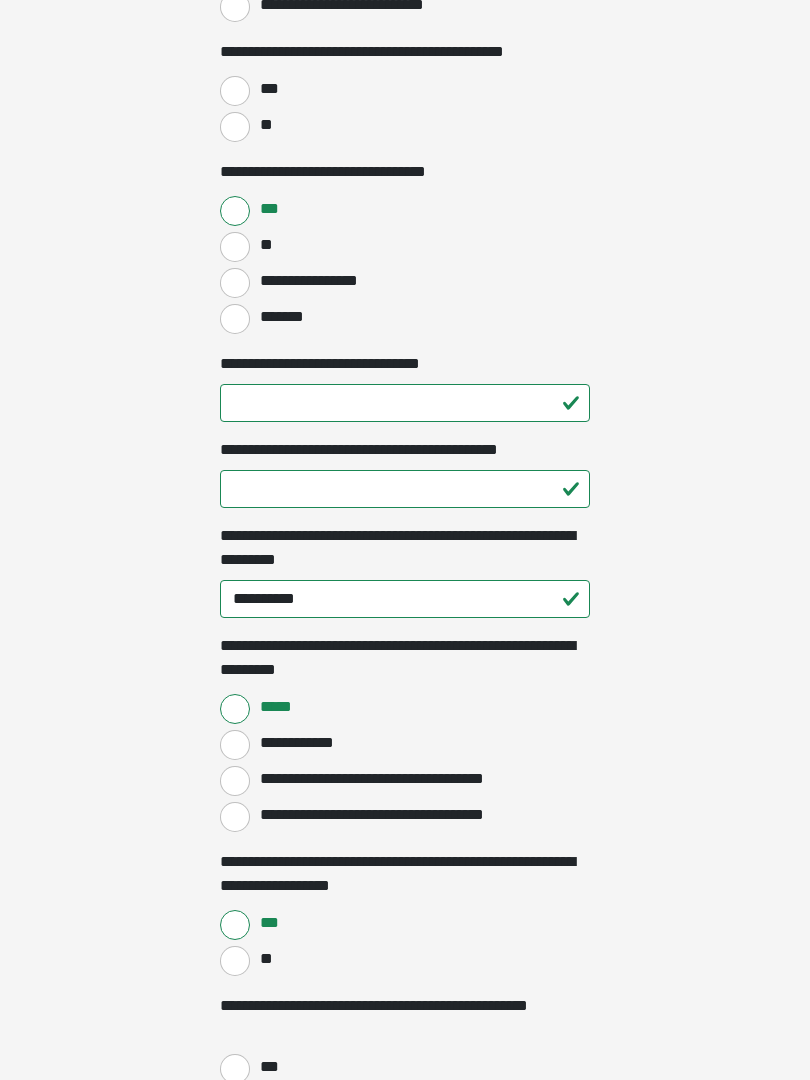 scroll, scrollTop: 1238, scrollLeft: 0, axis: vertical 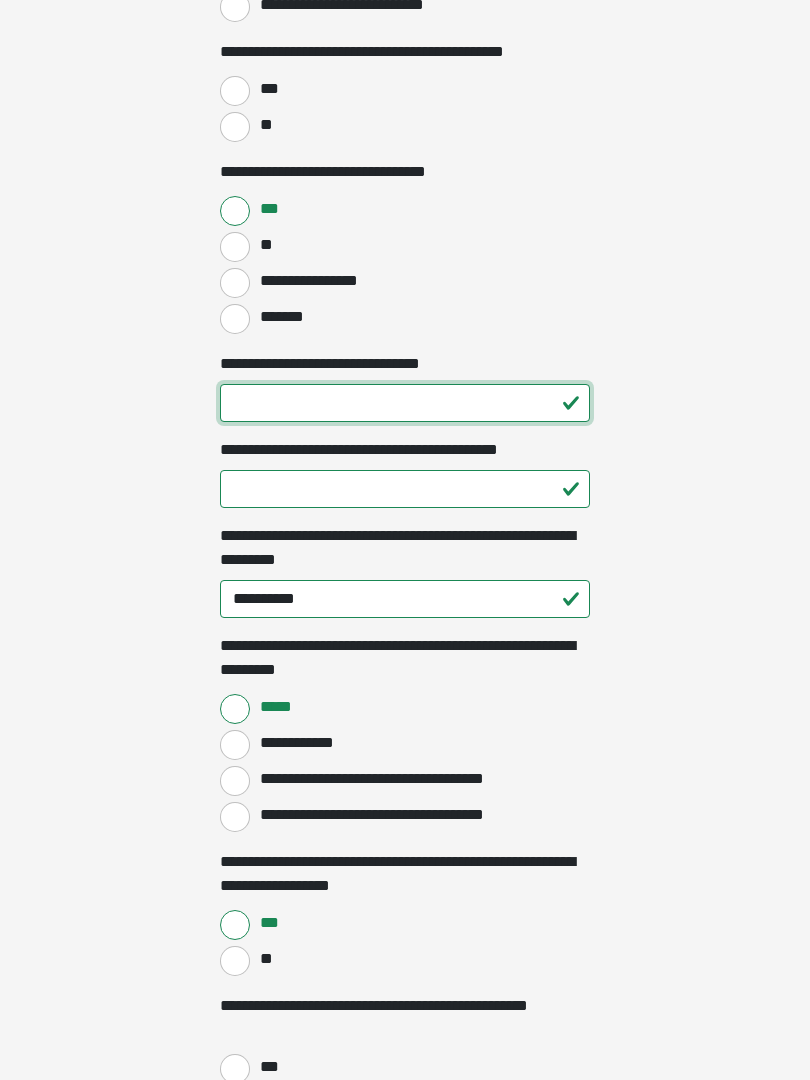 click on "**********" at bounding box center (405, 403) 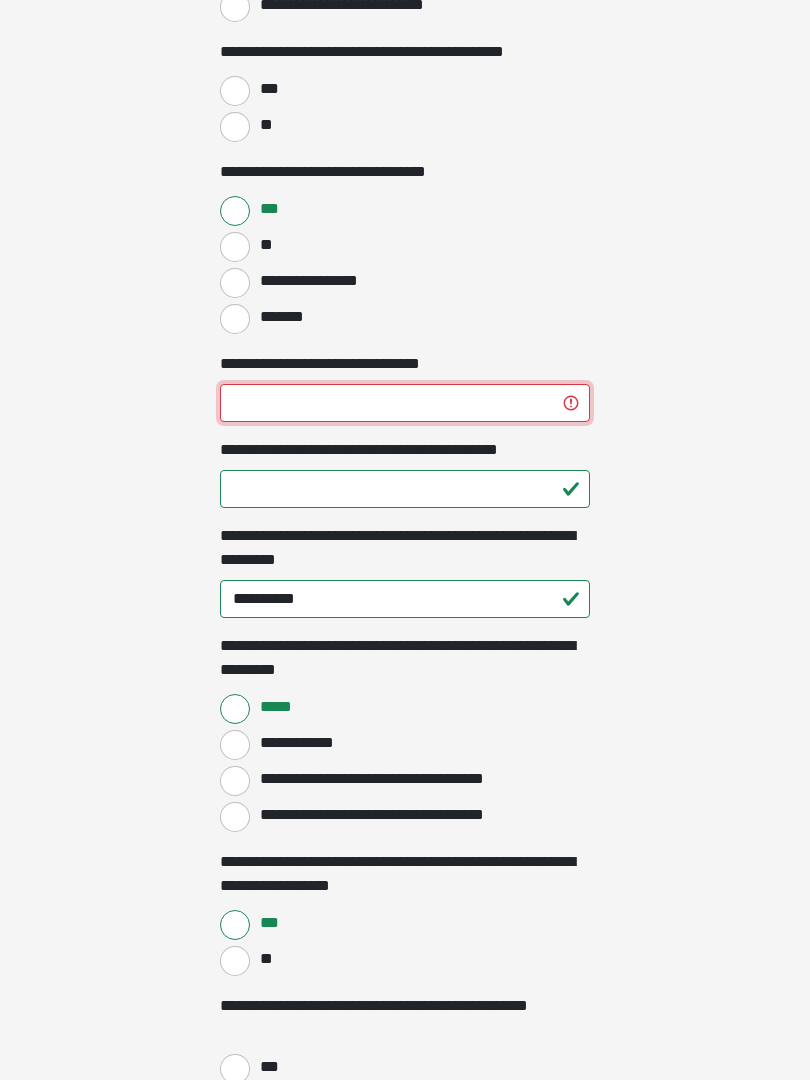 type on "**" 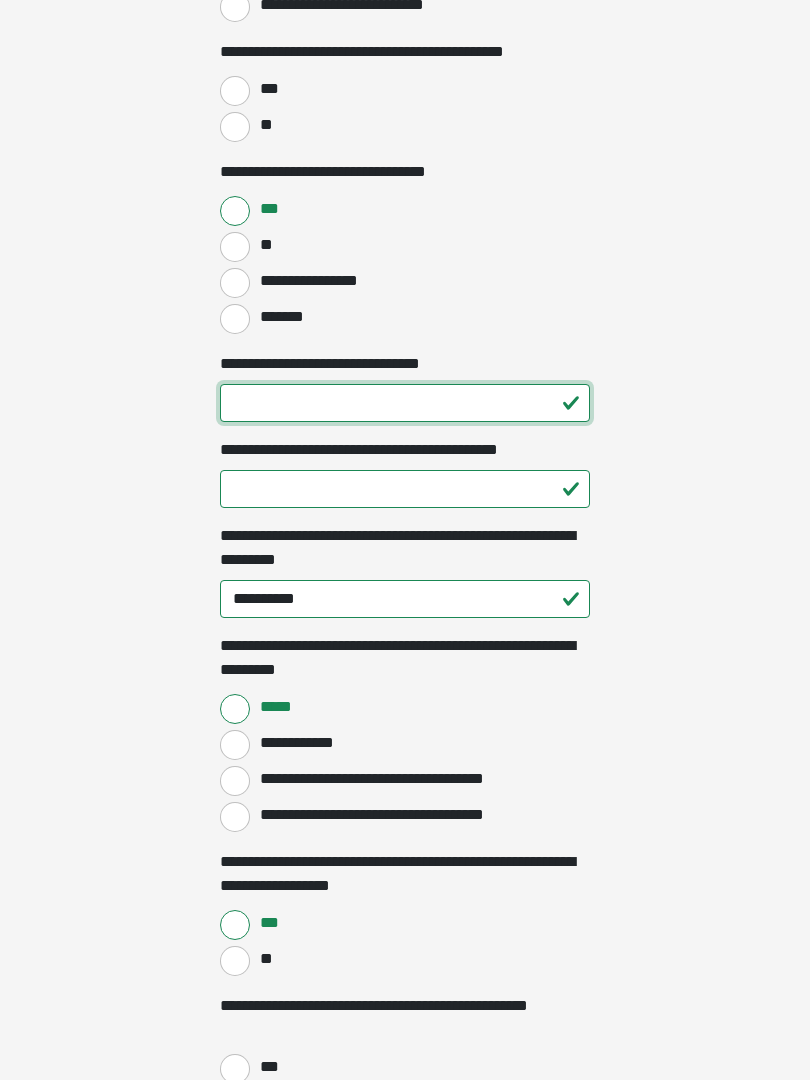 type 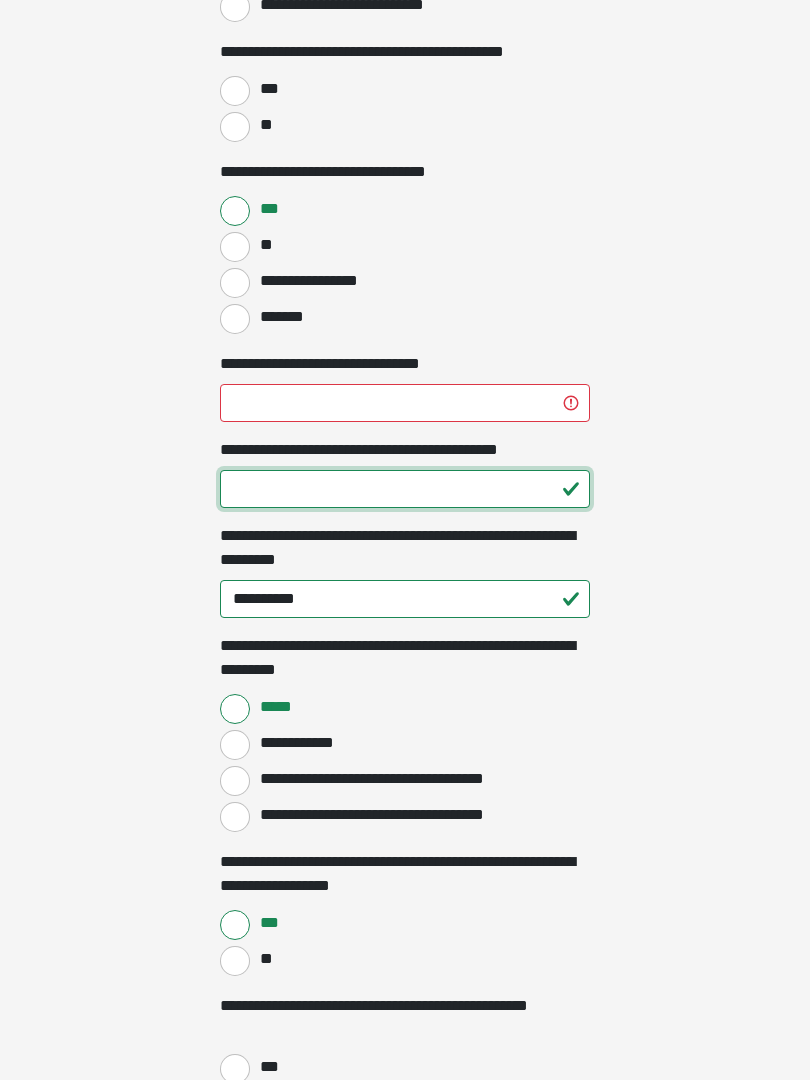 click on "**********" at bounding box center (405, 489) 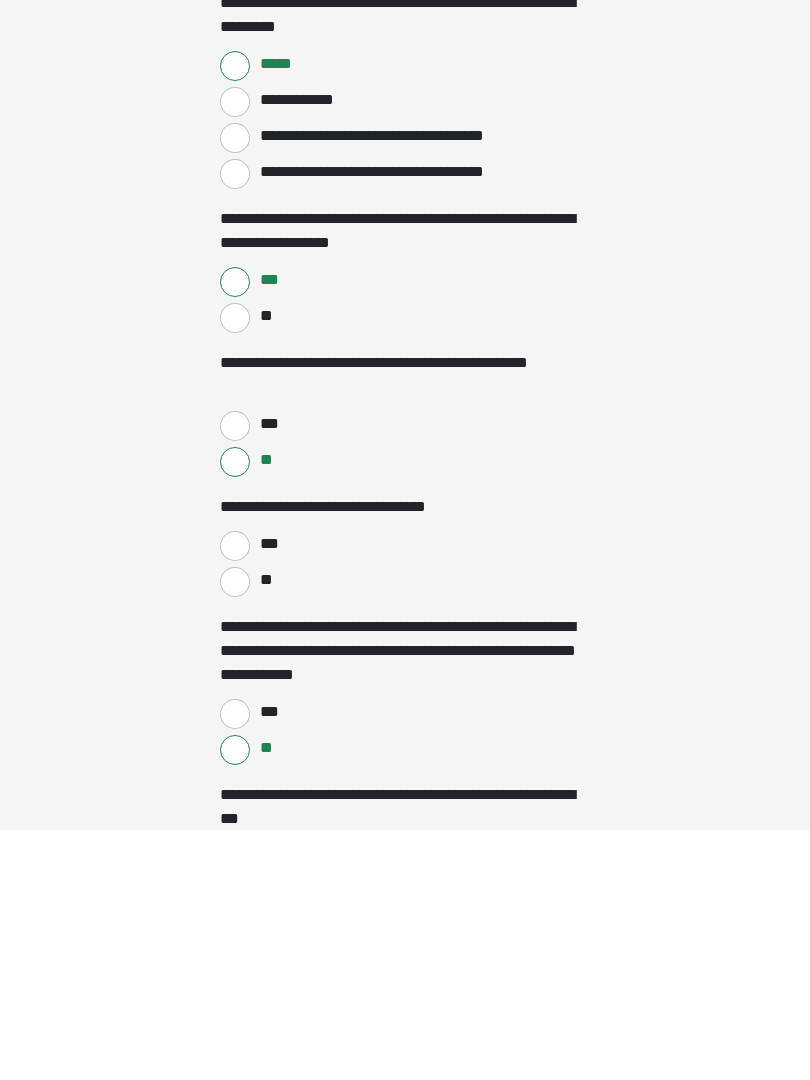 scroll, scrollTop: 1650, scrollLeft: 0, axis: vertical 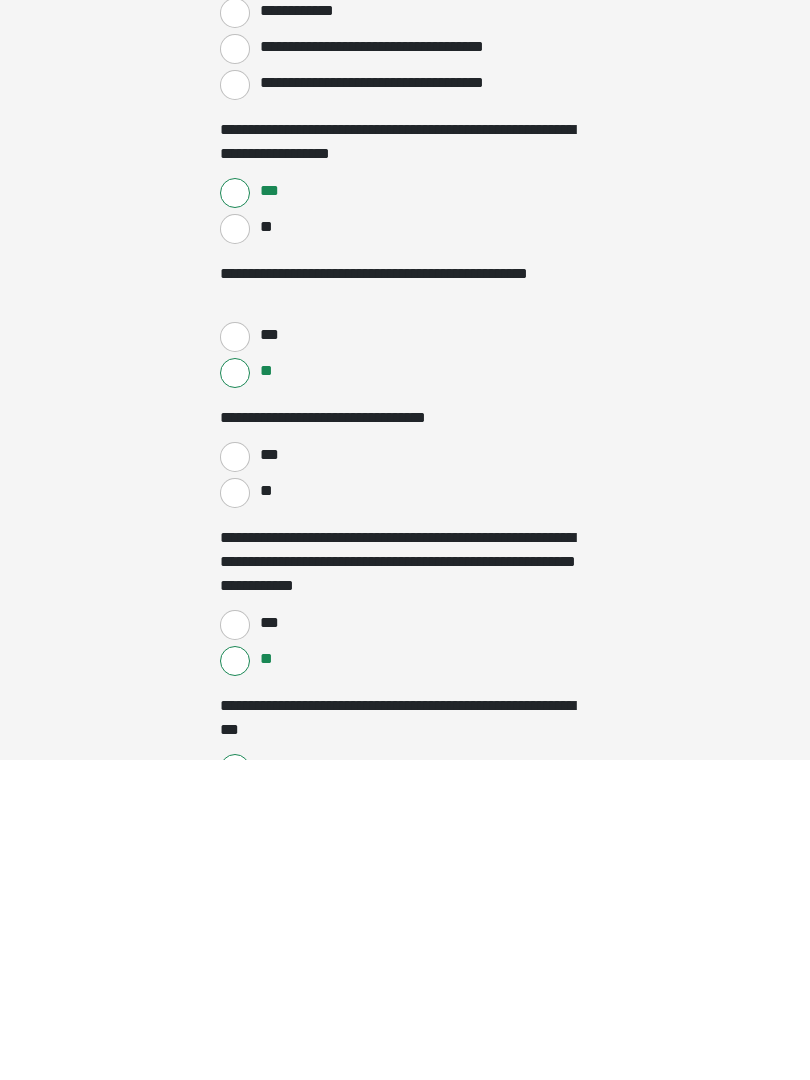 click on "***" at bounding box center (235, 777) 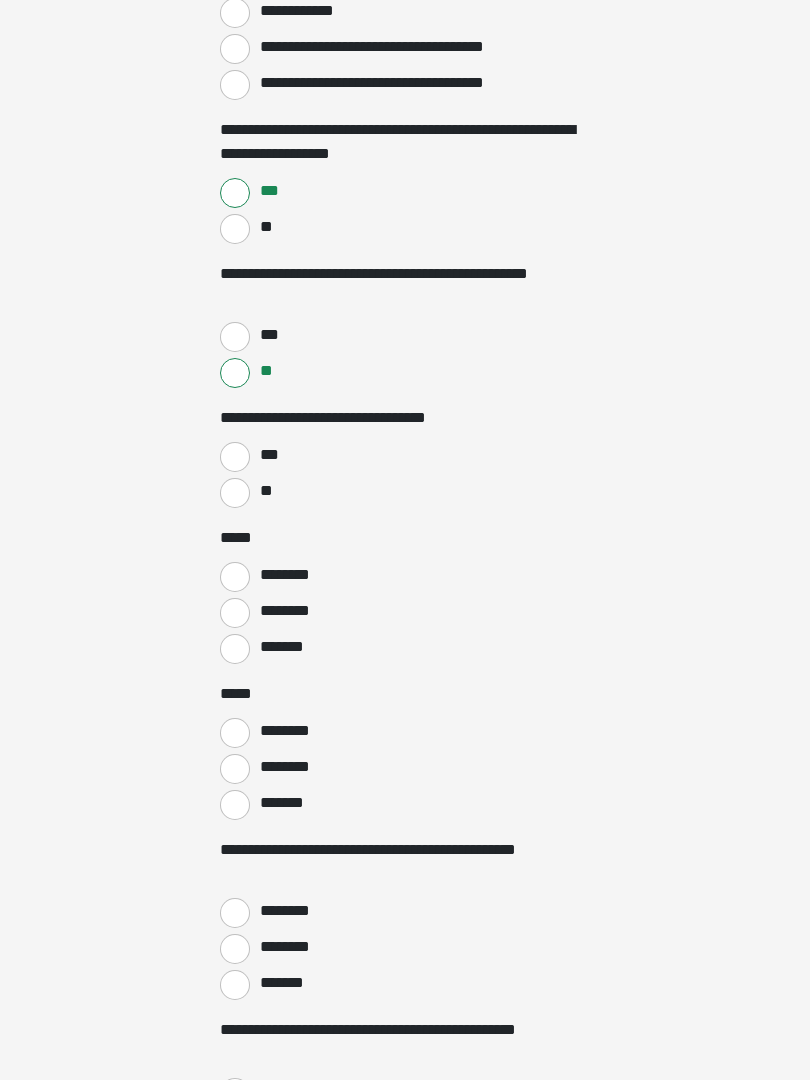 click on "***" at bounding box center [235, 457] 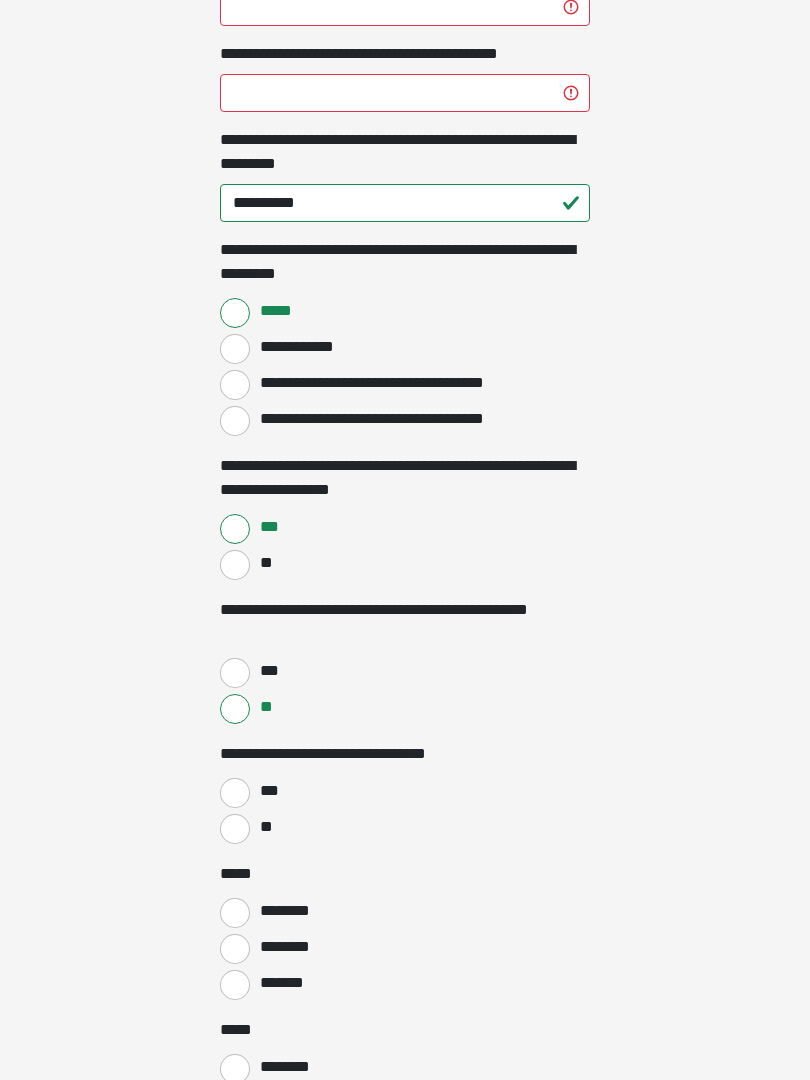 scroll, scrollTop: 1631, scrollLeft: 0, axis: vertical 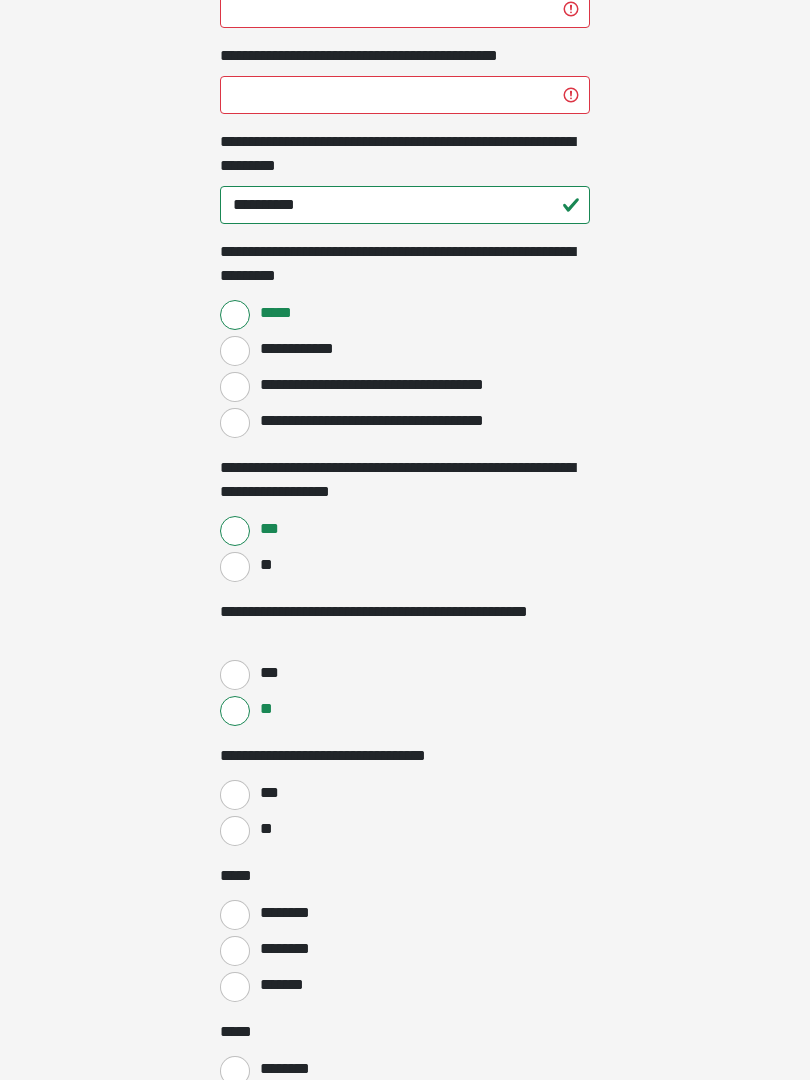 click on "***" at bounding box center [235, 796] 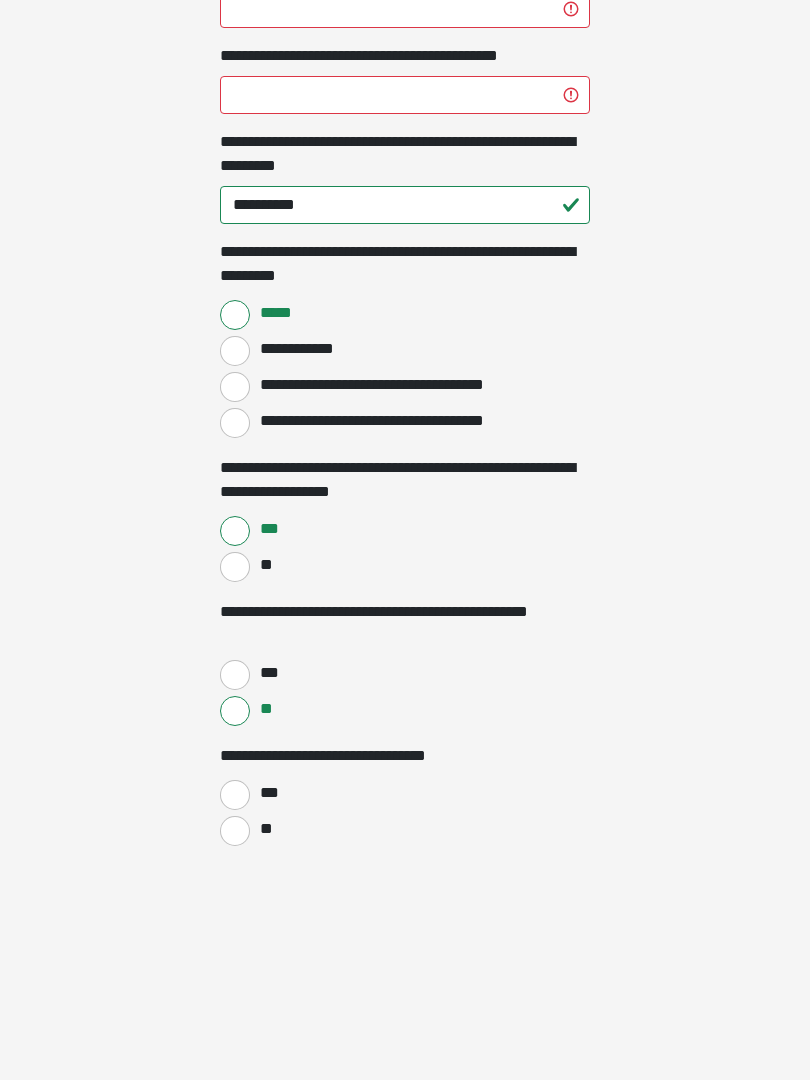 click on "**" at bounding box center (235, 831) 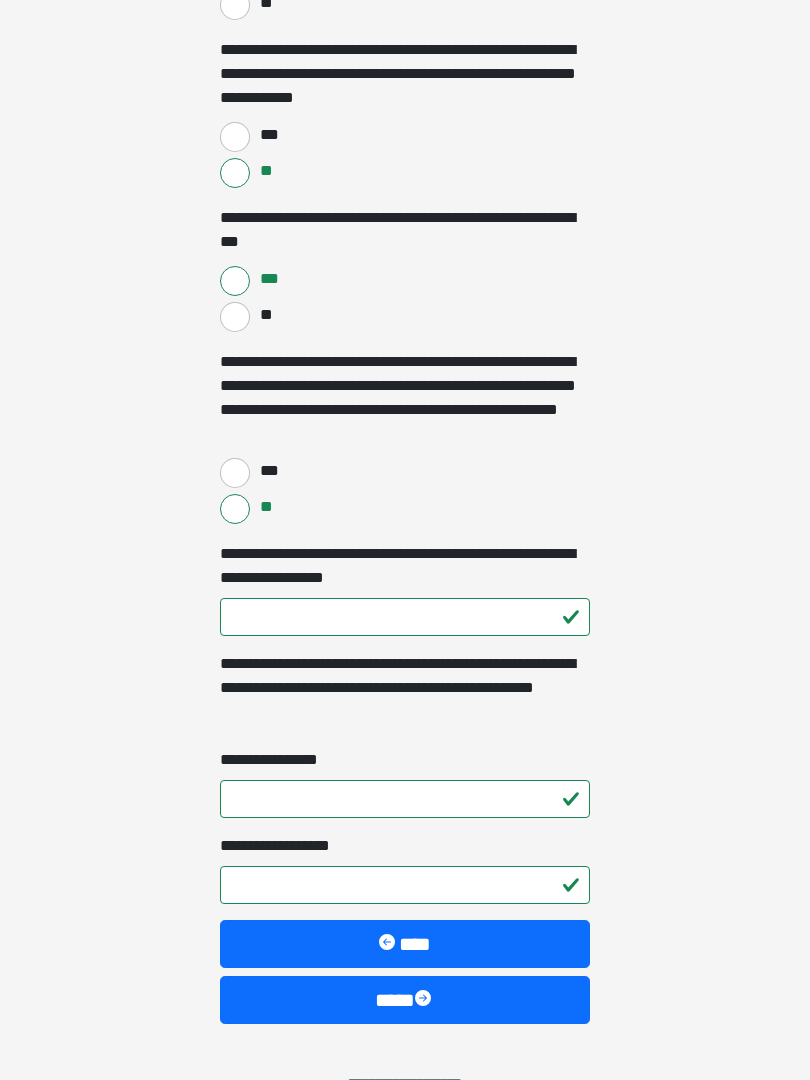 scroll, scrollTop: 2505, scrollLeft: 0, axis: vertical 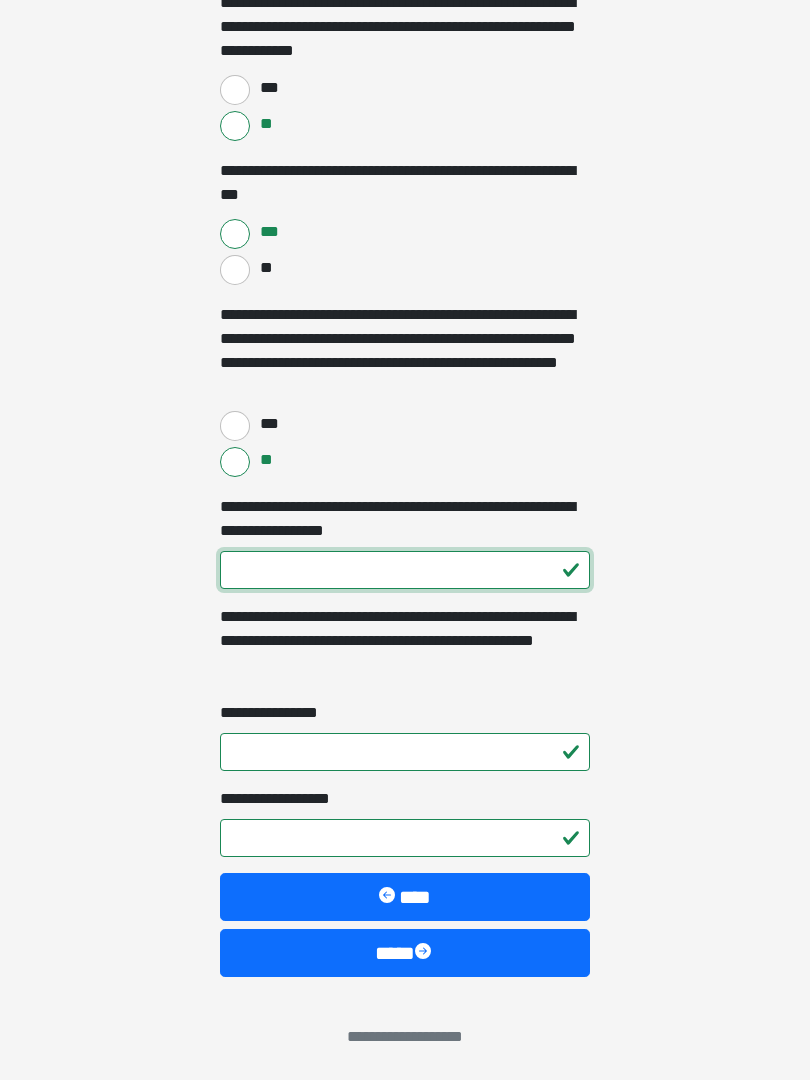 click on "**********" at bounding box center (405, 570) 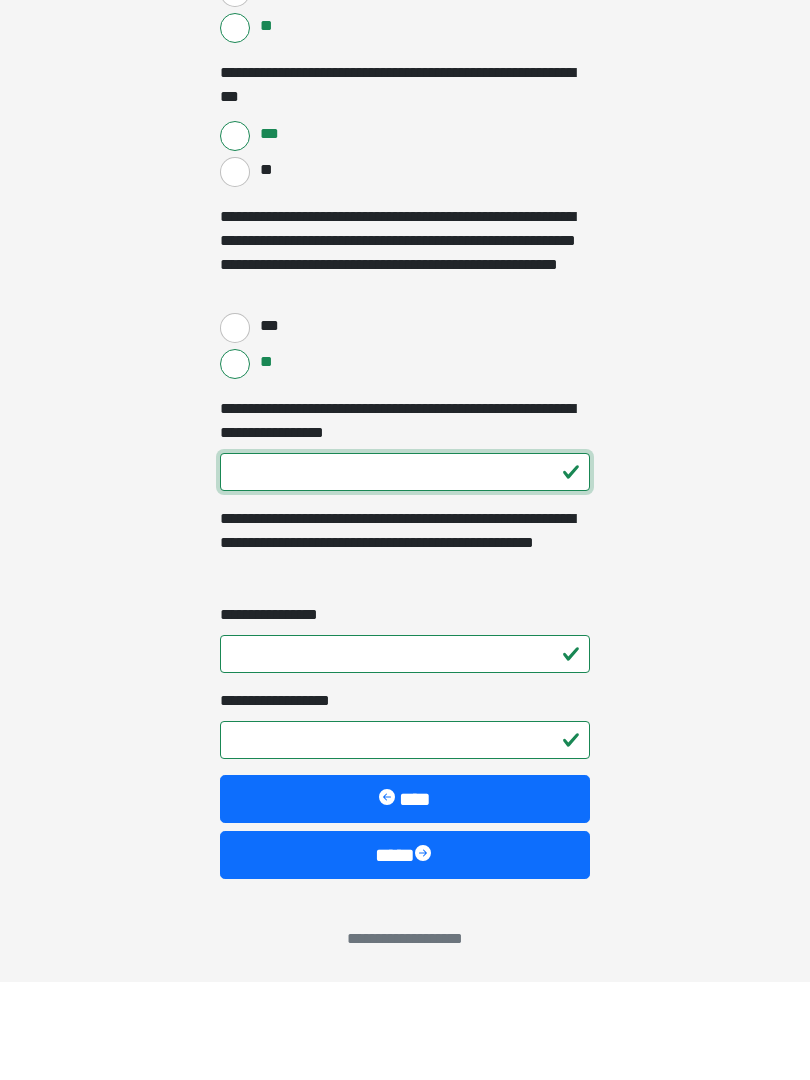 type on "***" 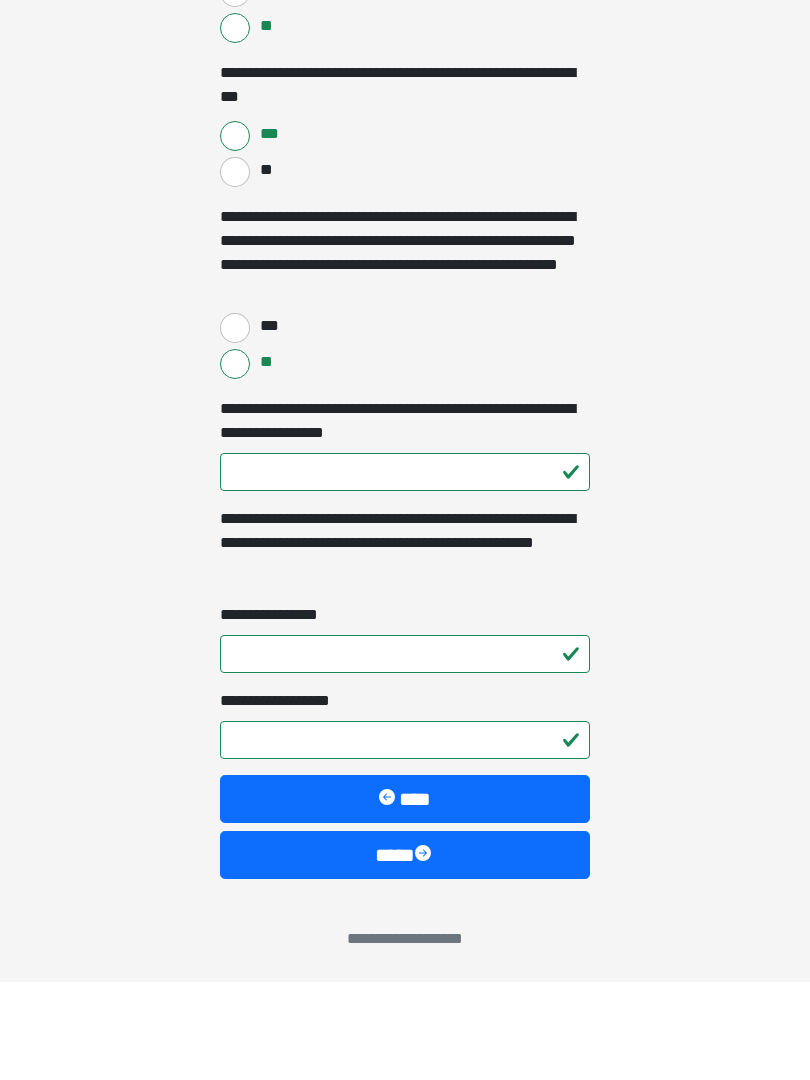 click on "**********" at bounding box center (405, 752) 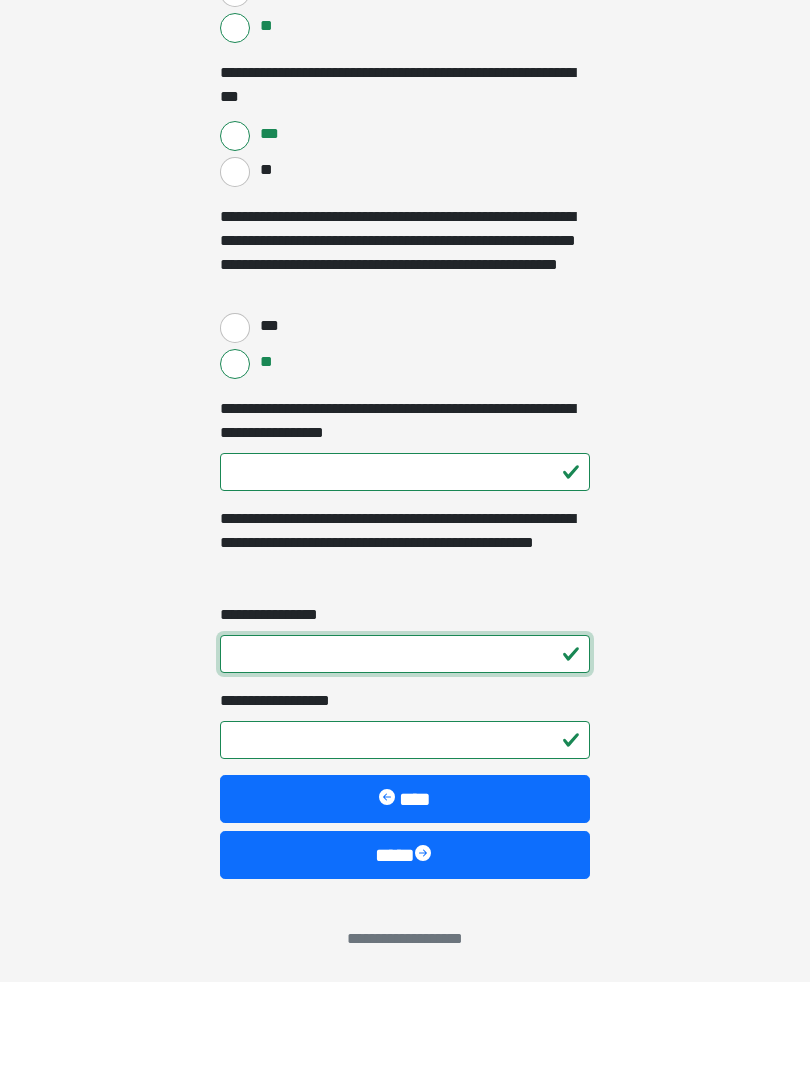 type on "*" 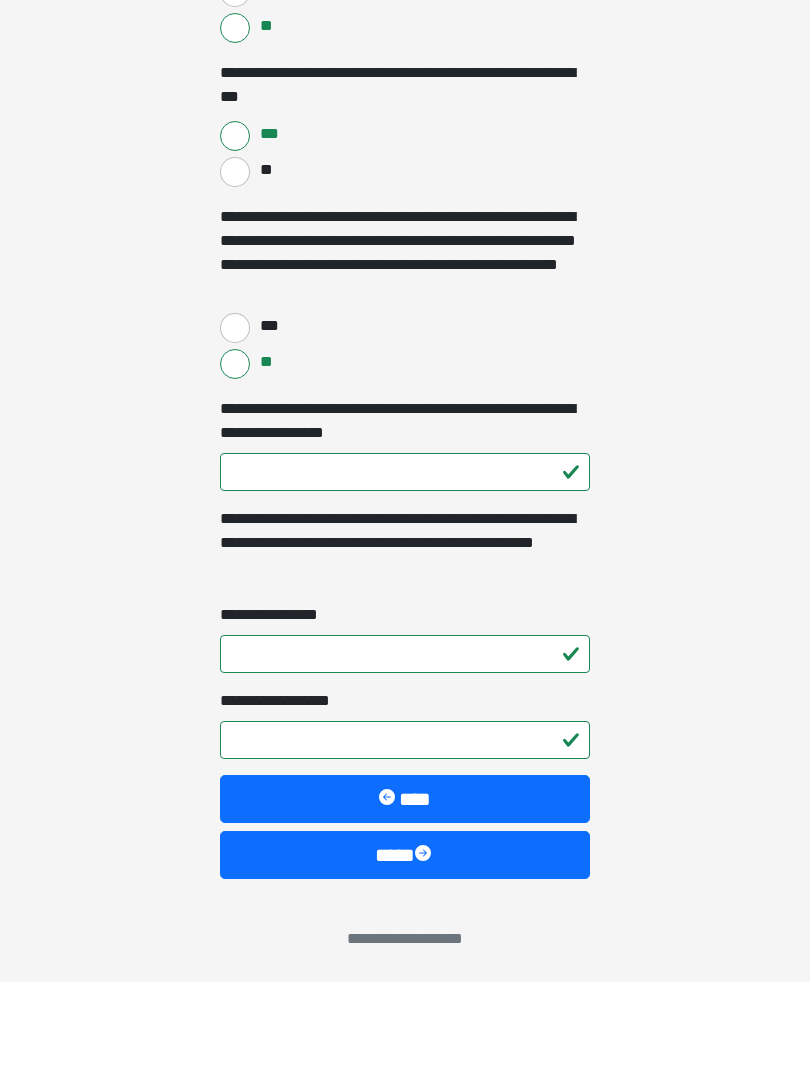 click on "**********" at bounding box center [405, 838] 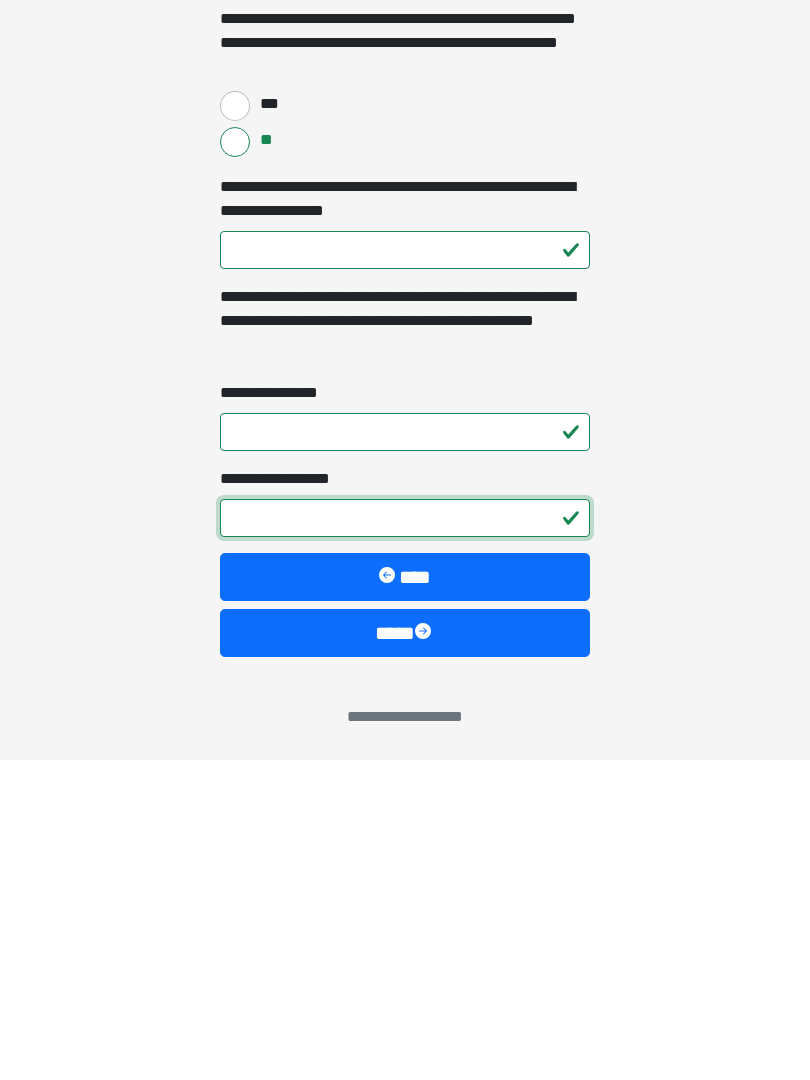 type on "*" 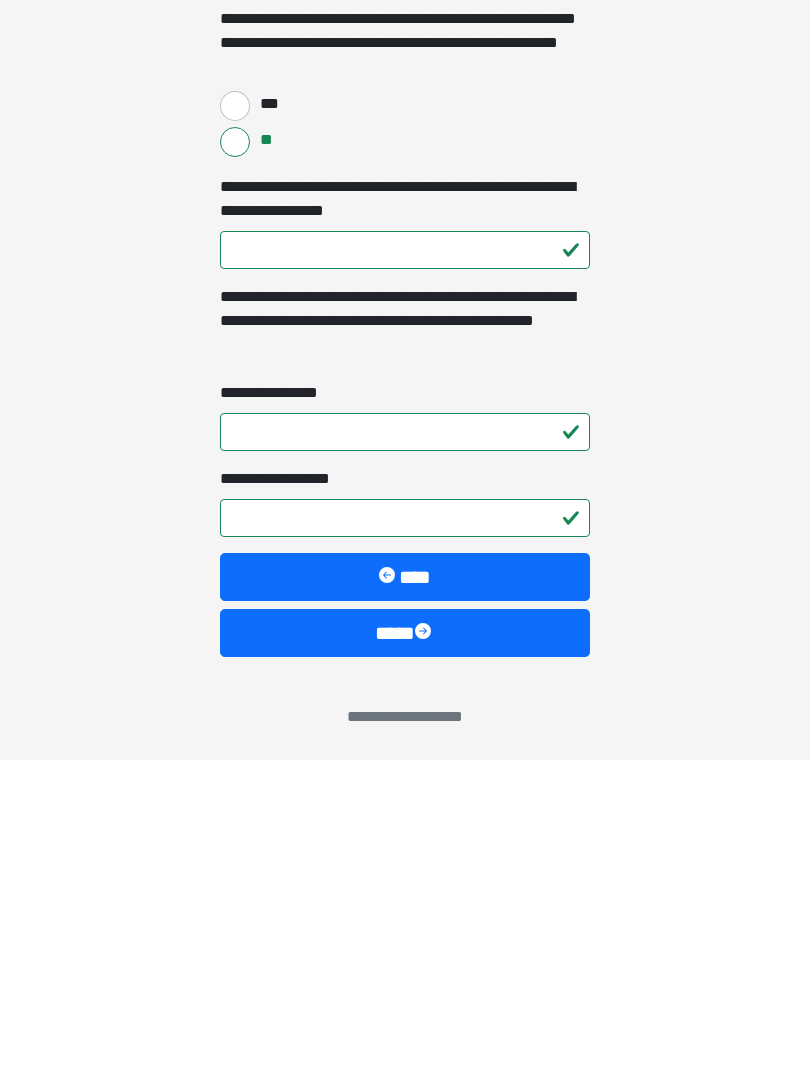 click on "****" at bounding box center [405, 953] 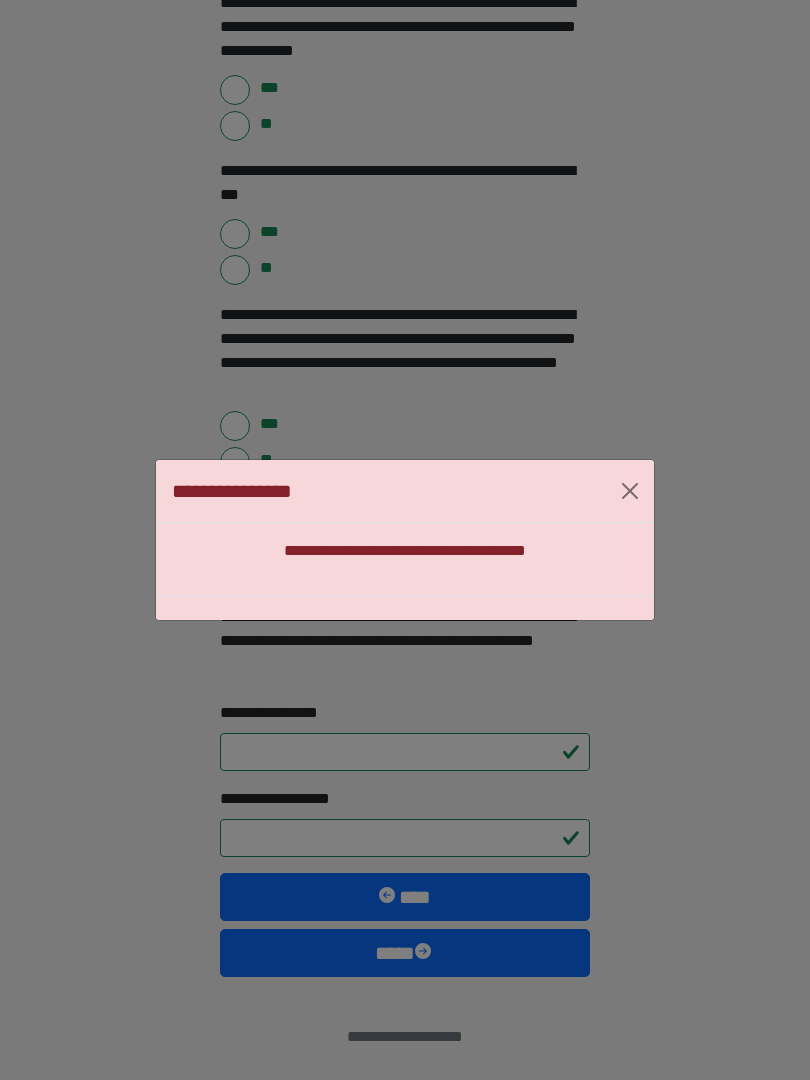 click on "**********" at bounding box center (405, 540) 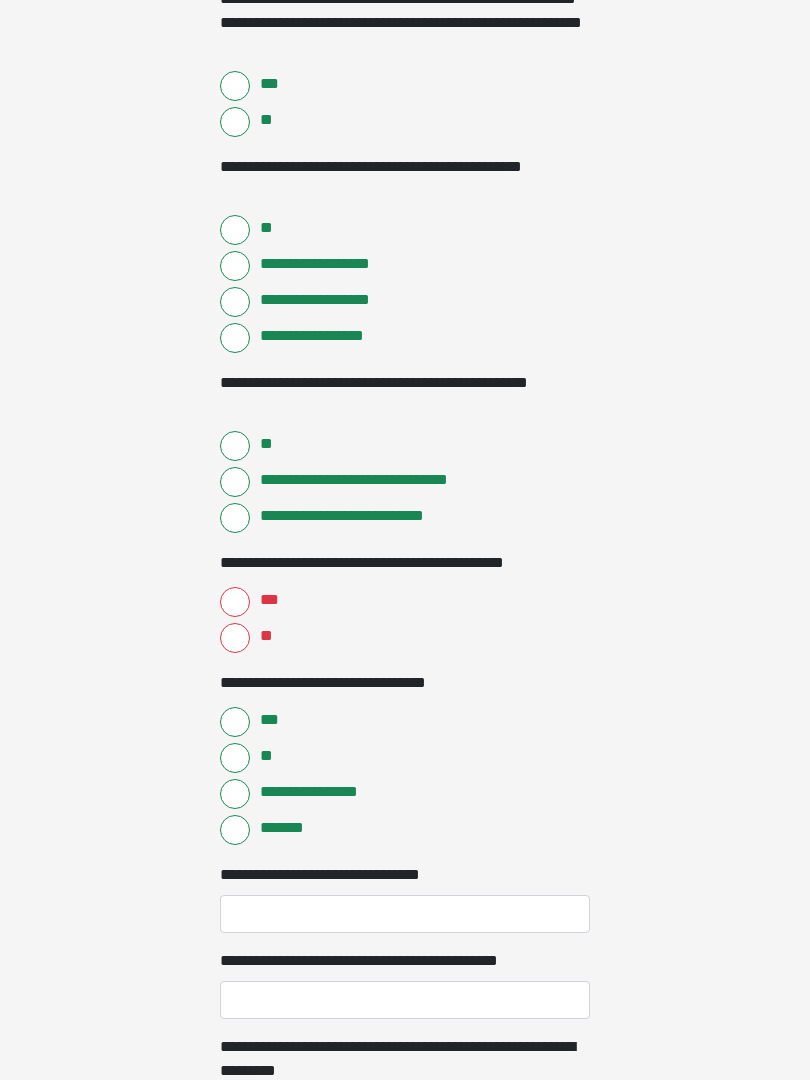 scroll, scrollTop: 726, scrollLeft: 0, axis: vertical 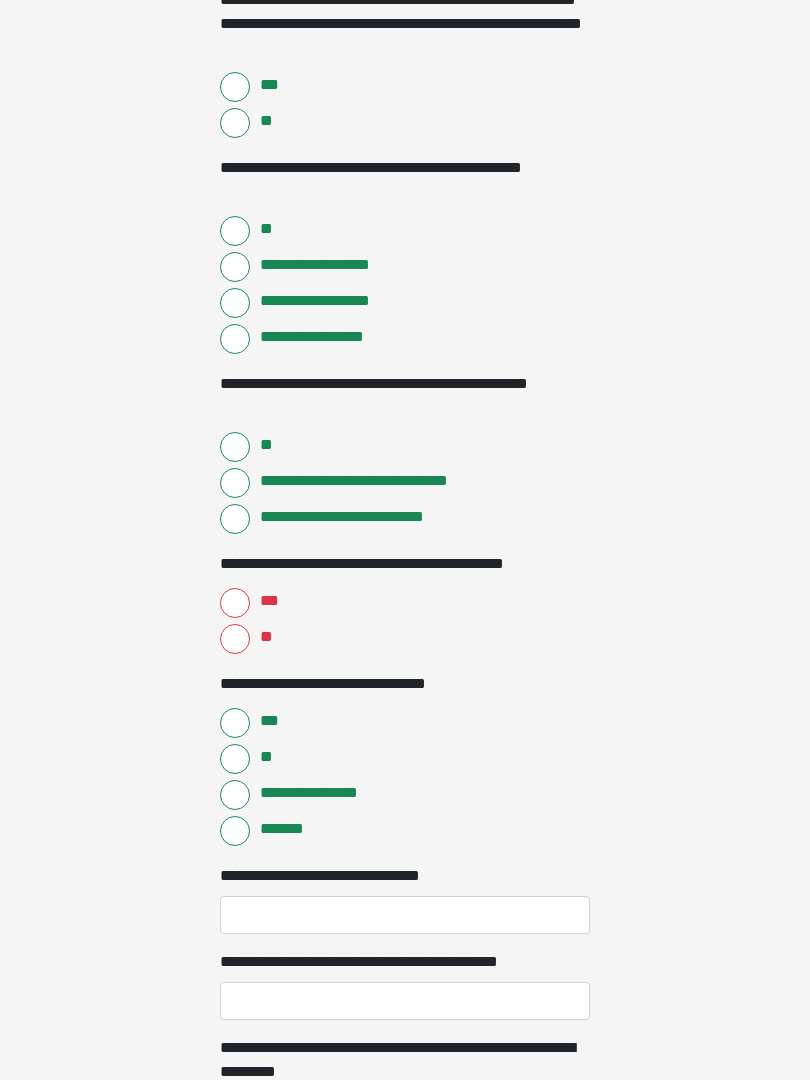 click on "***" at bounding box center [235, 603] 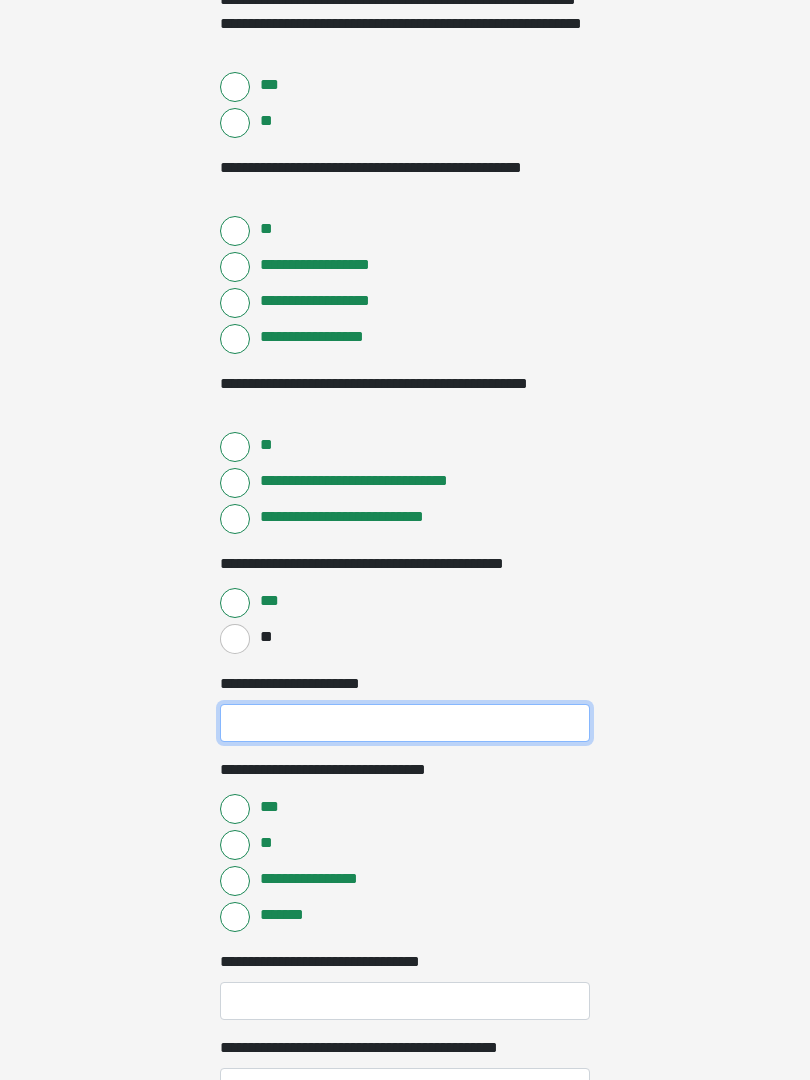 click on "**********" at bounding box center (405, 723) 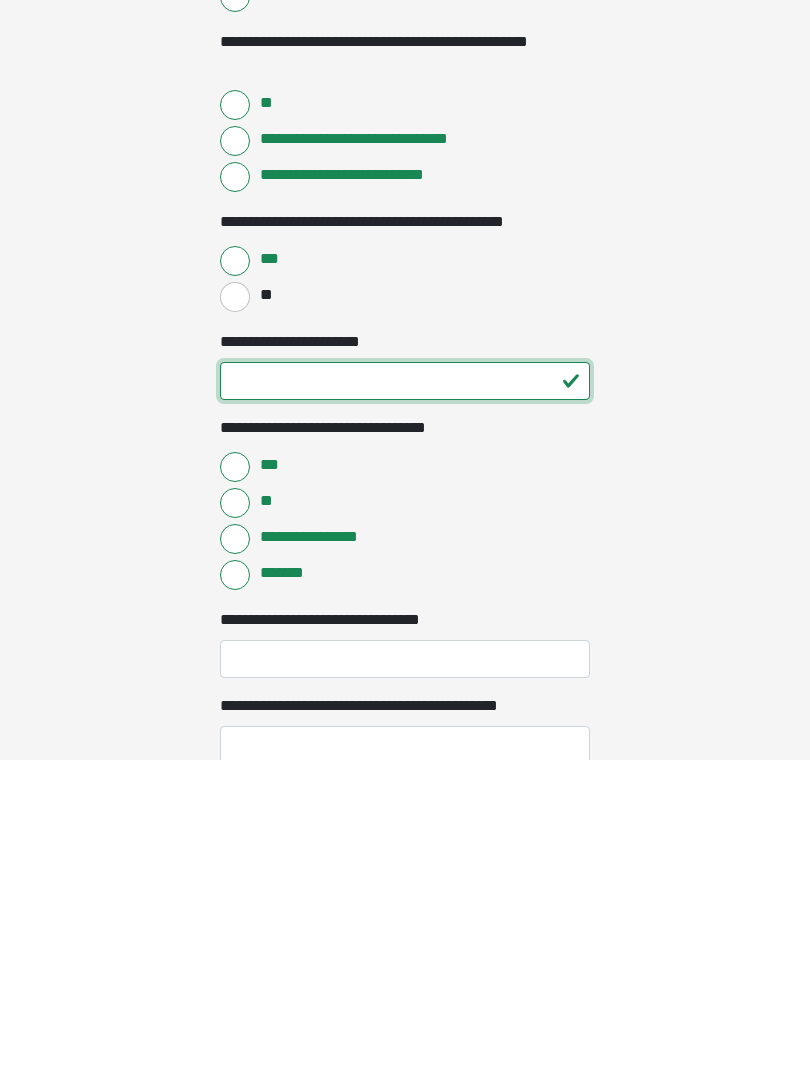 type on "**" 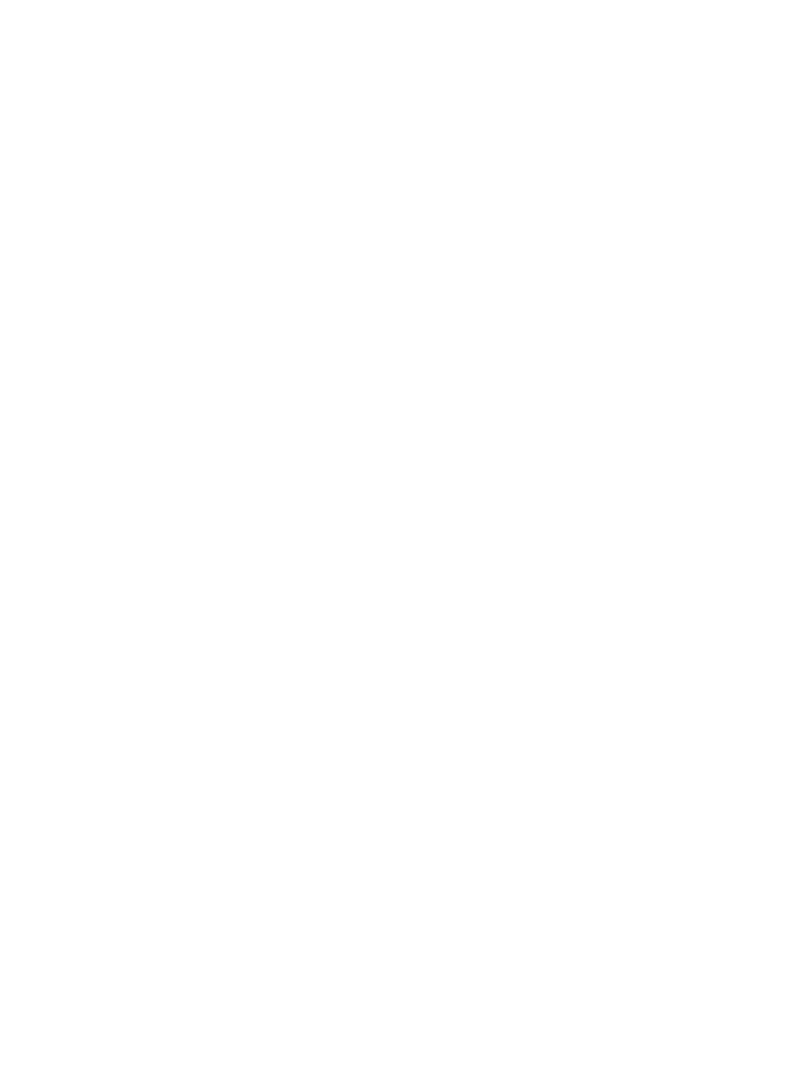scroll, scrollTop: 2591, scrollLeft: 0, axis: vertical 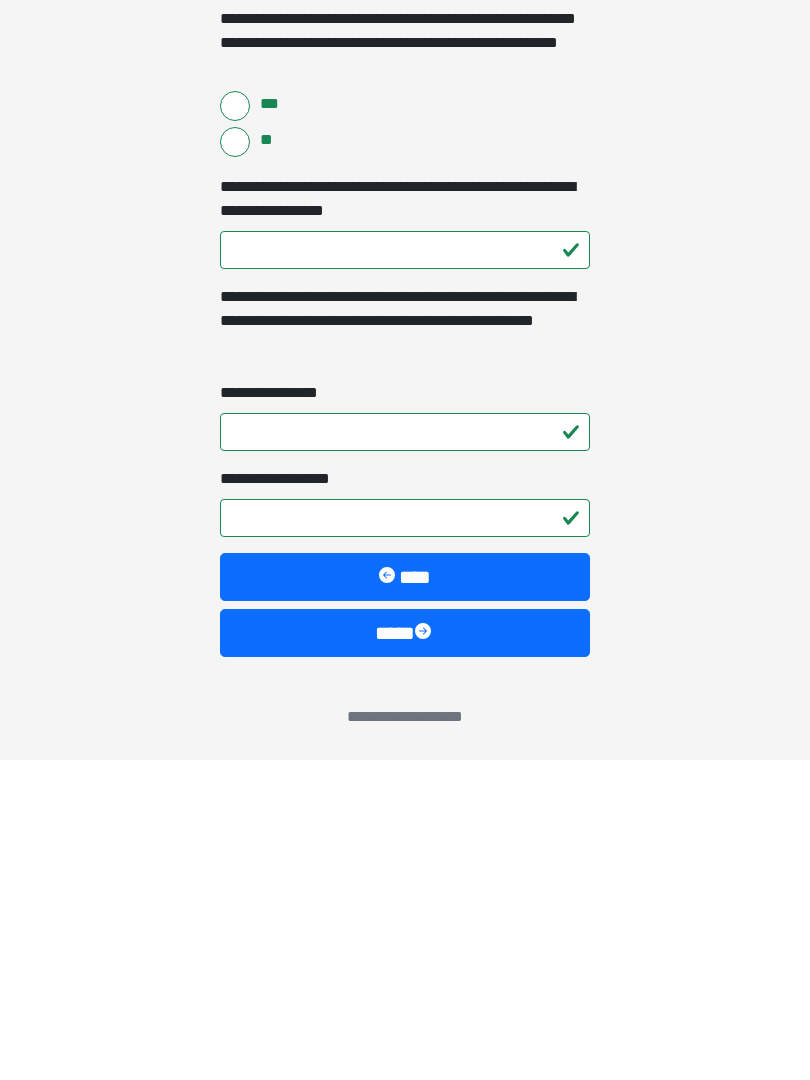 click on "****" at bounding box center [405, 953] 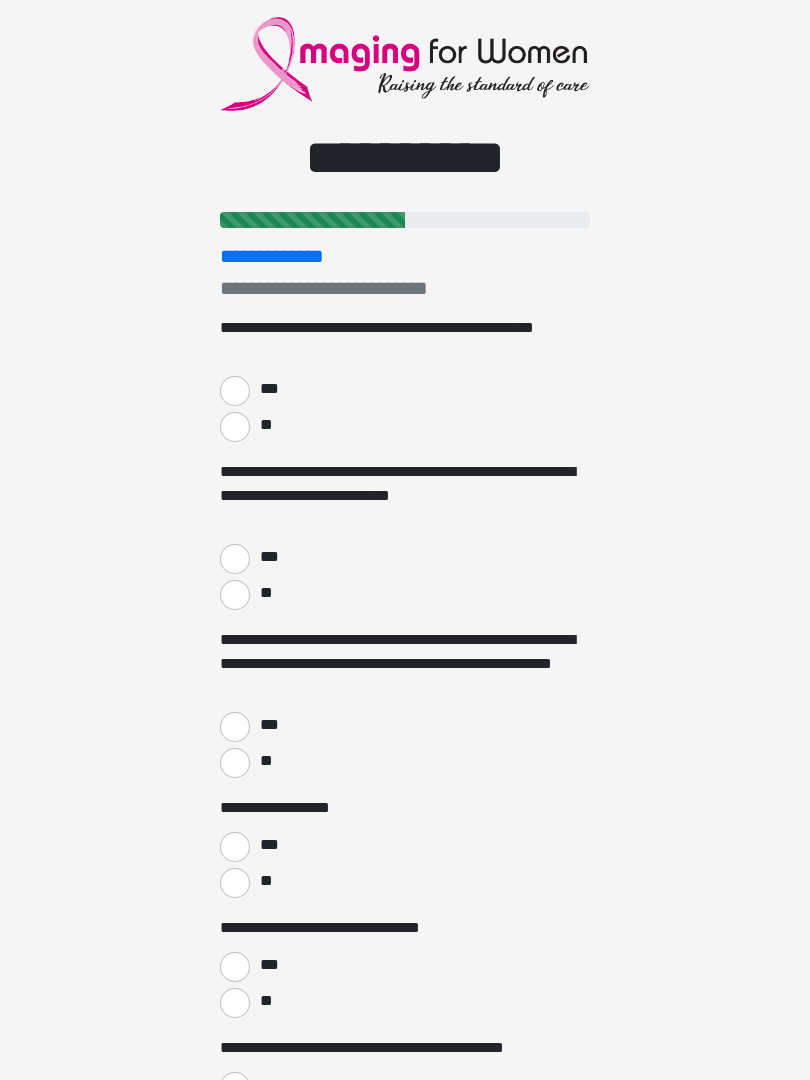 scroll, scrollTop: 0, scrollLeft: 0, axis: both 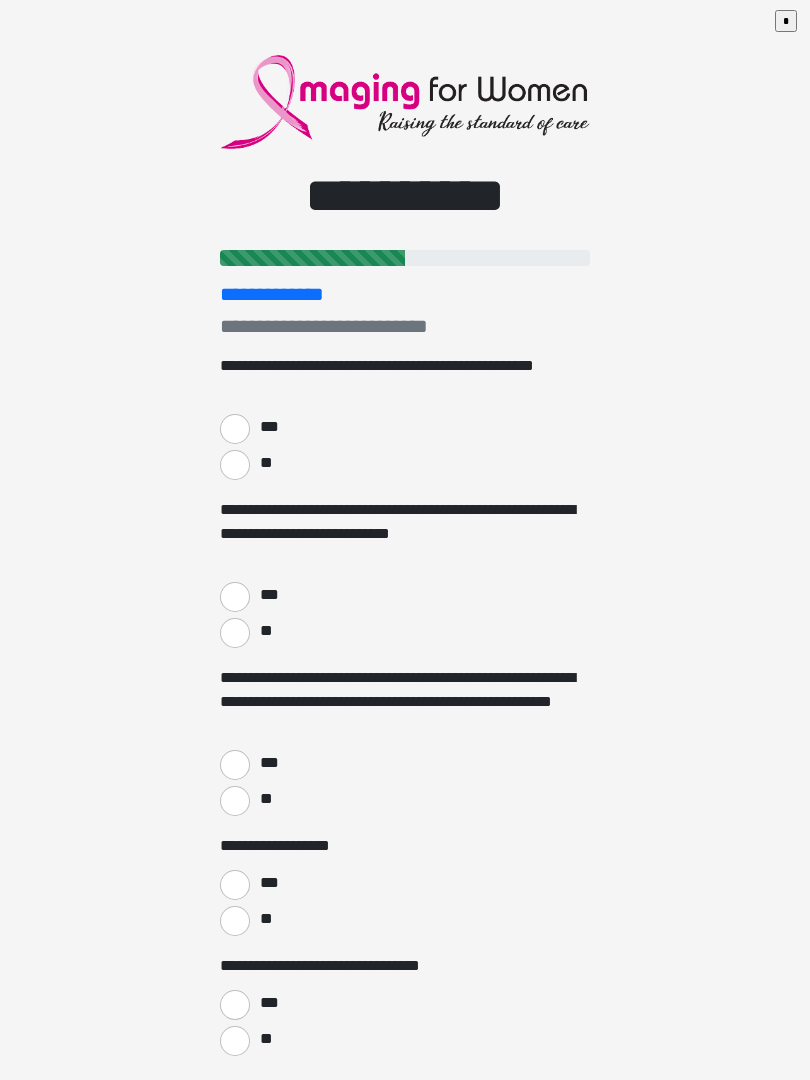 click on "**" at bounding box center [235, 465] 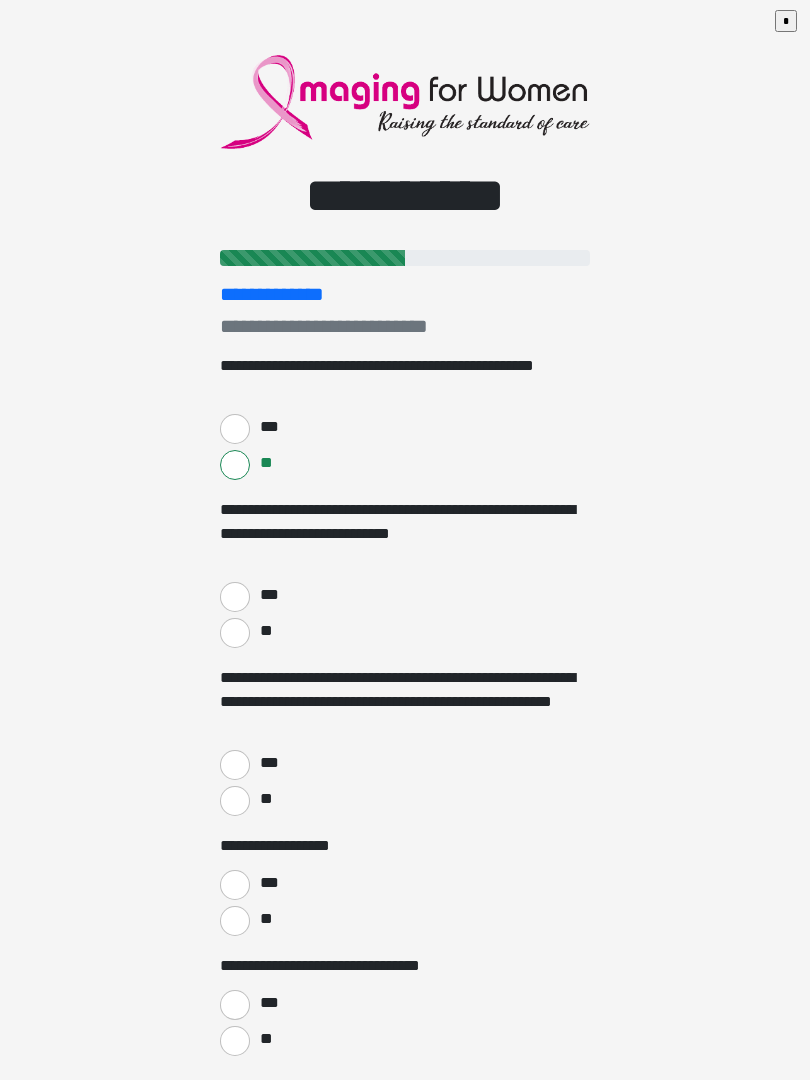 click on "**" at bounding box center (235, 633) 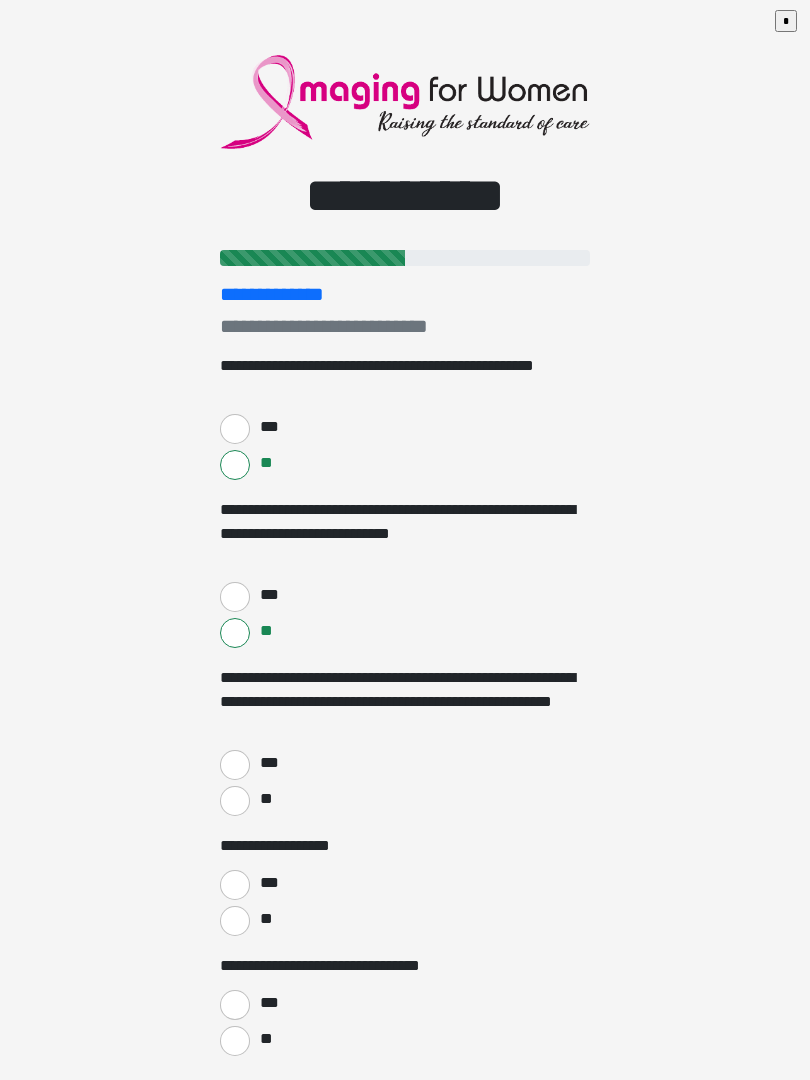 click on "**" at bounding box center (235, 801) 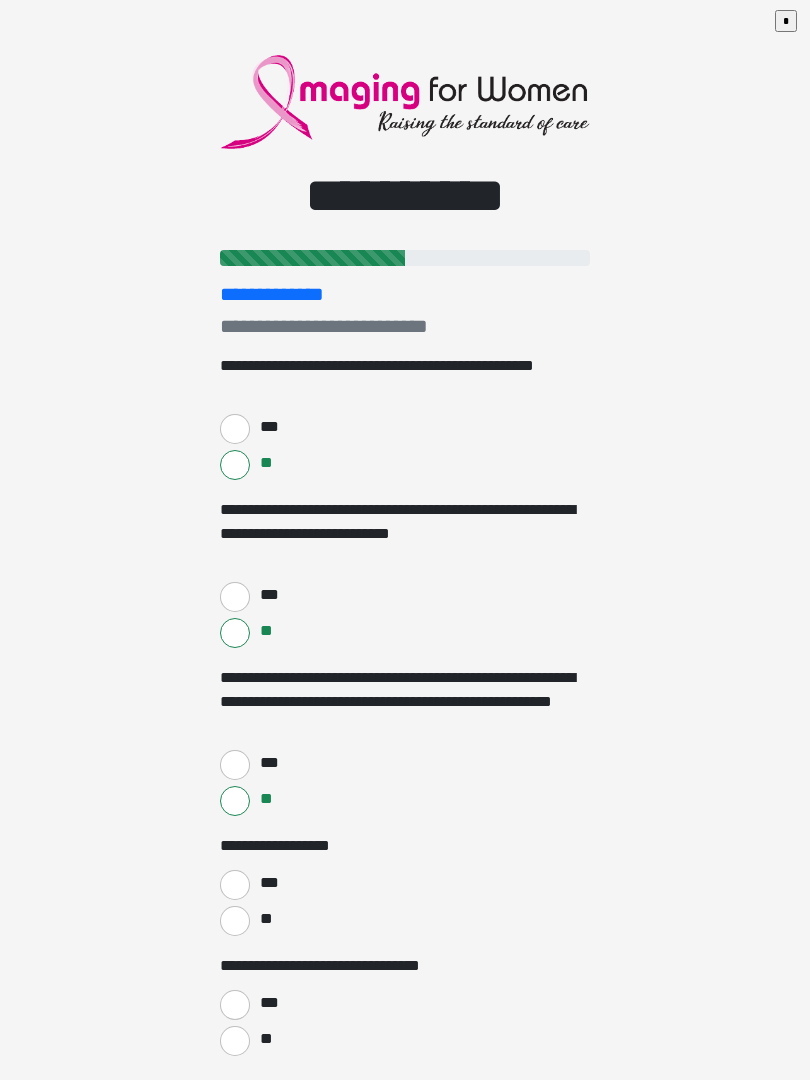 click on "***" at bounding box center [235, 885] 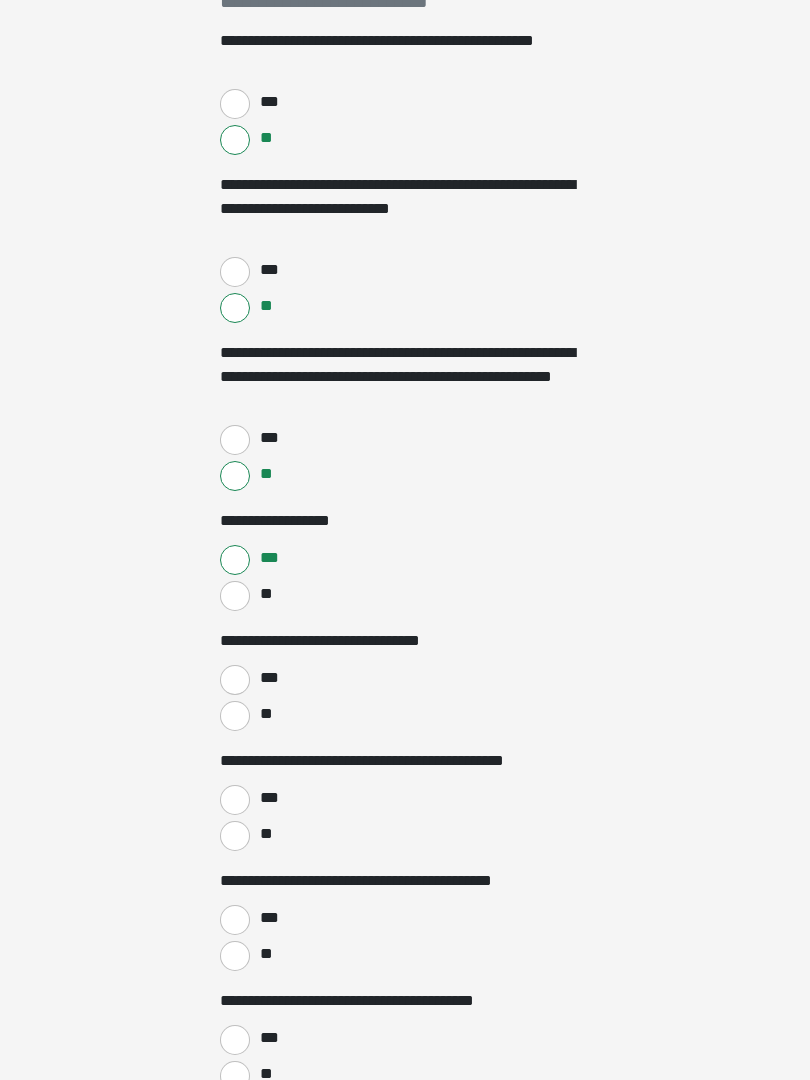 click on "**" at bounding box center [235, 716] 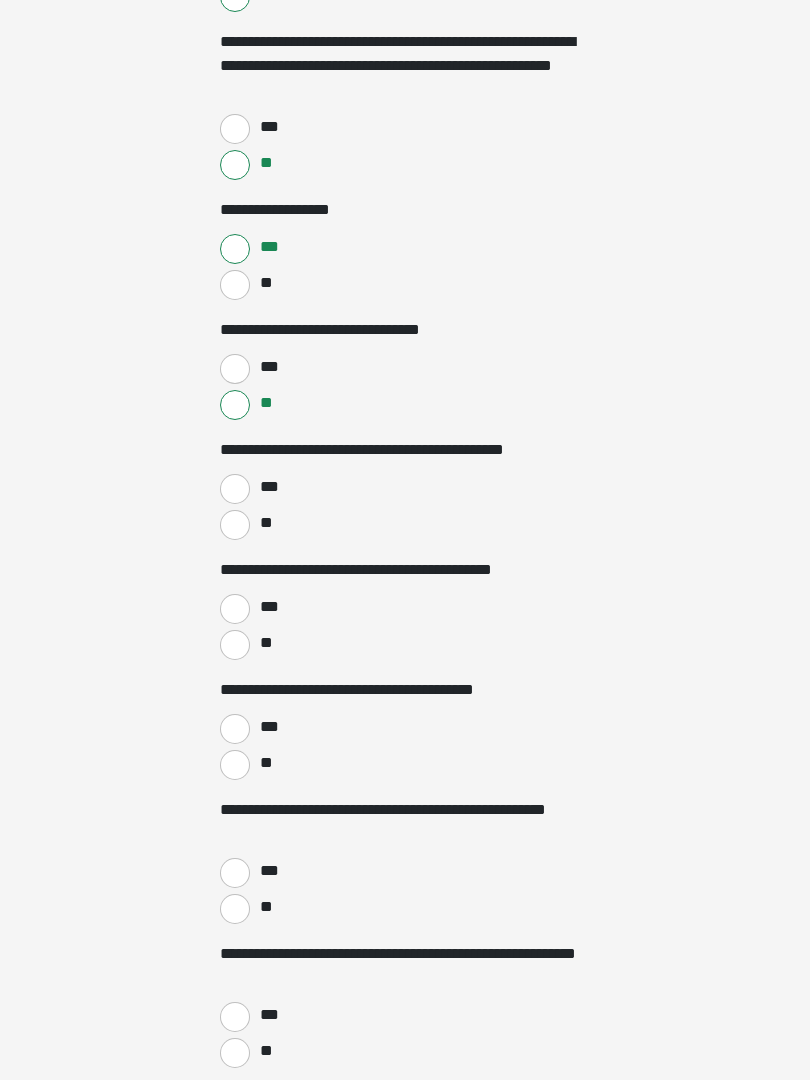 scroll, scrollTop: 635, scrollLeft: 0, axis: vertical 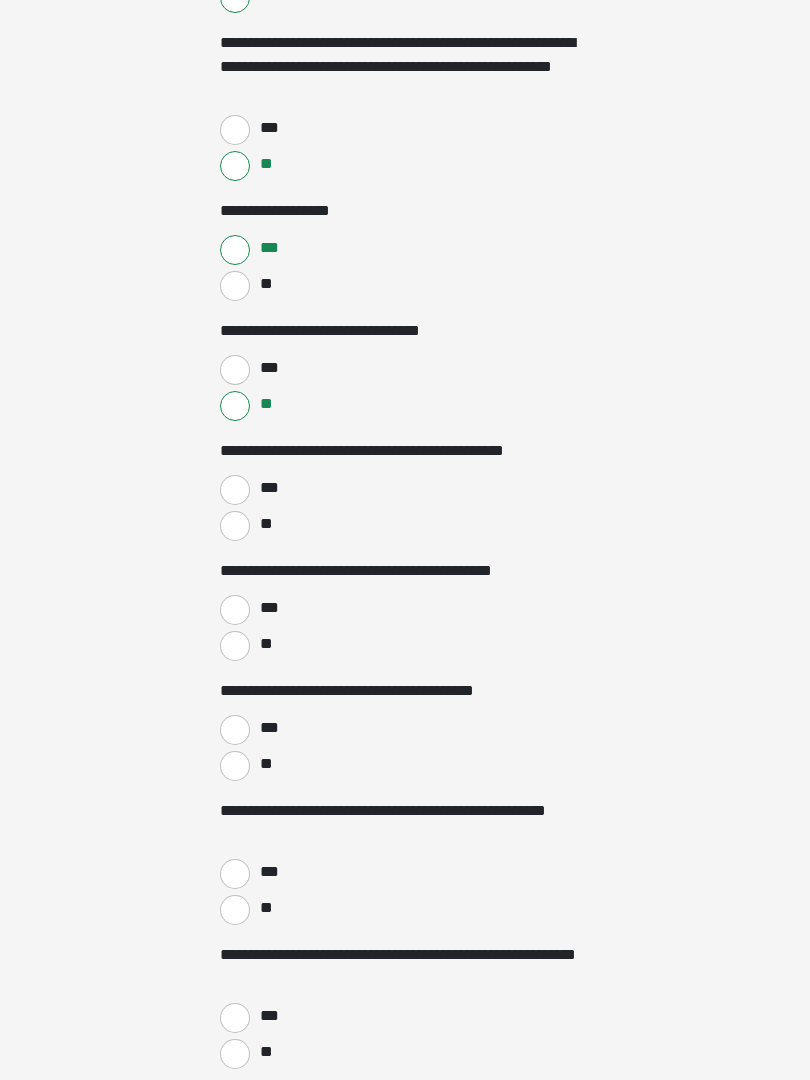click on "***" at bounding box center (235, 490) 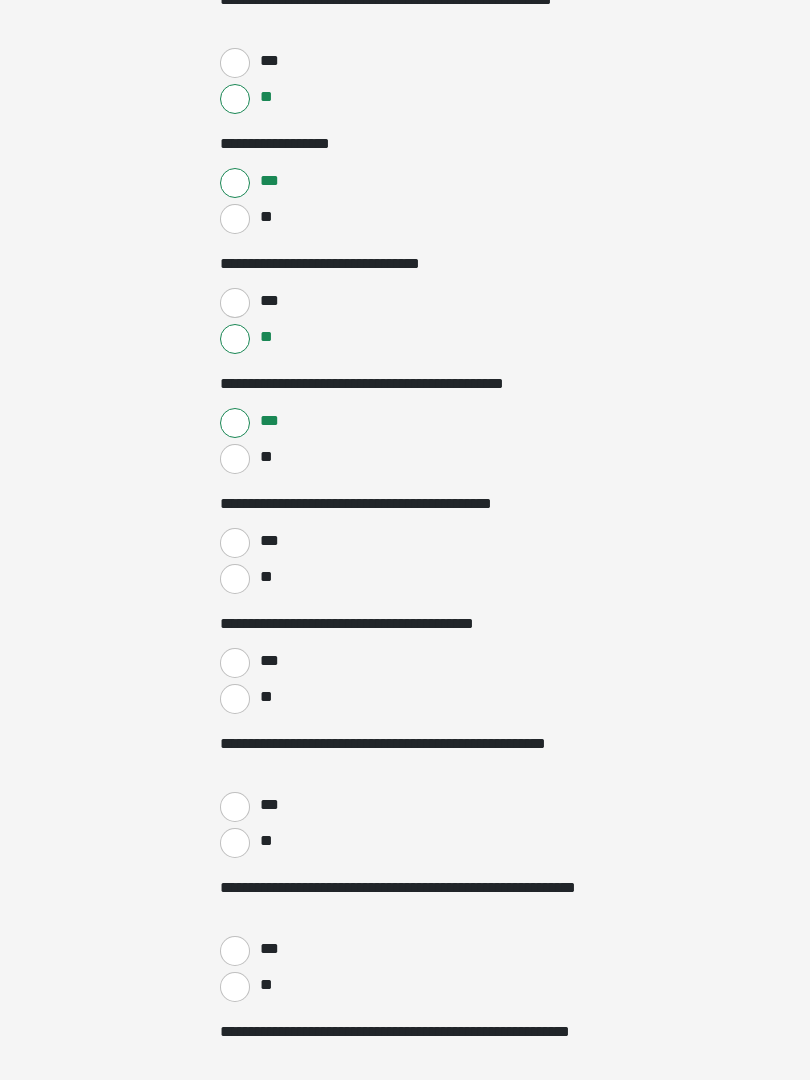 scroll, scrollTop: 713, scrollLeft: 0, axis: vertical 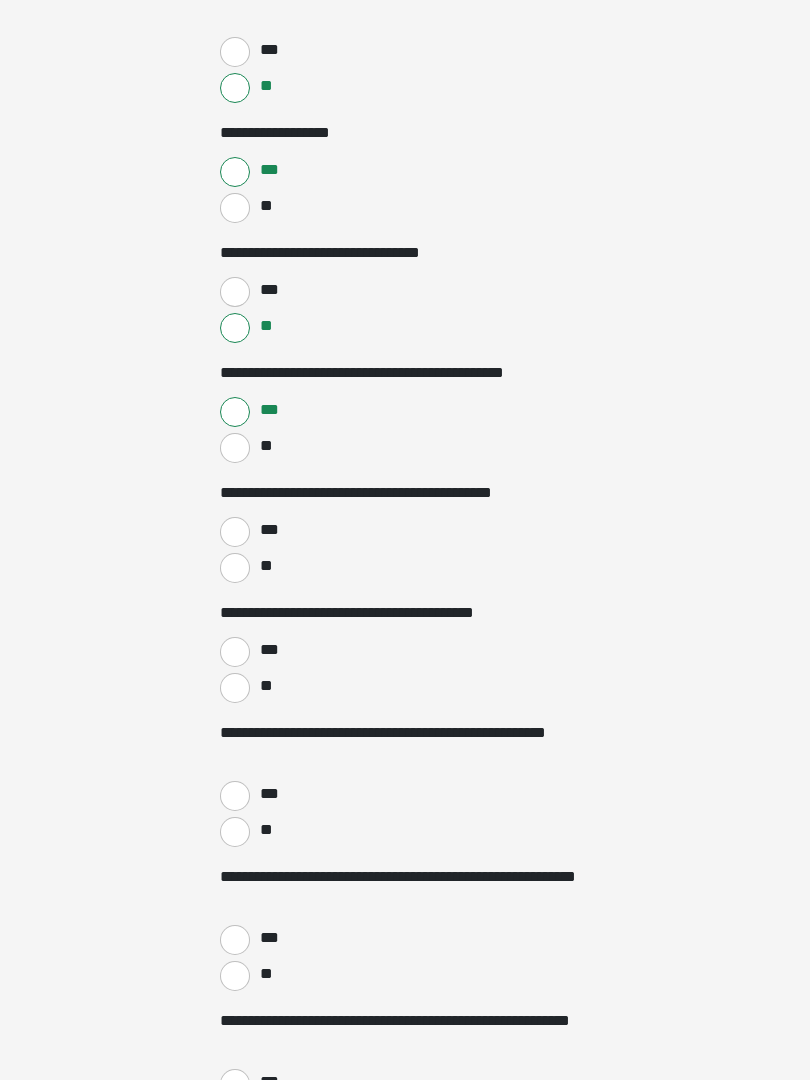 click on "**" at bounding box center [235, 568] 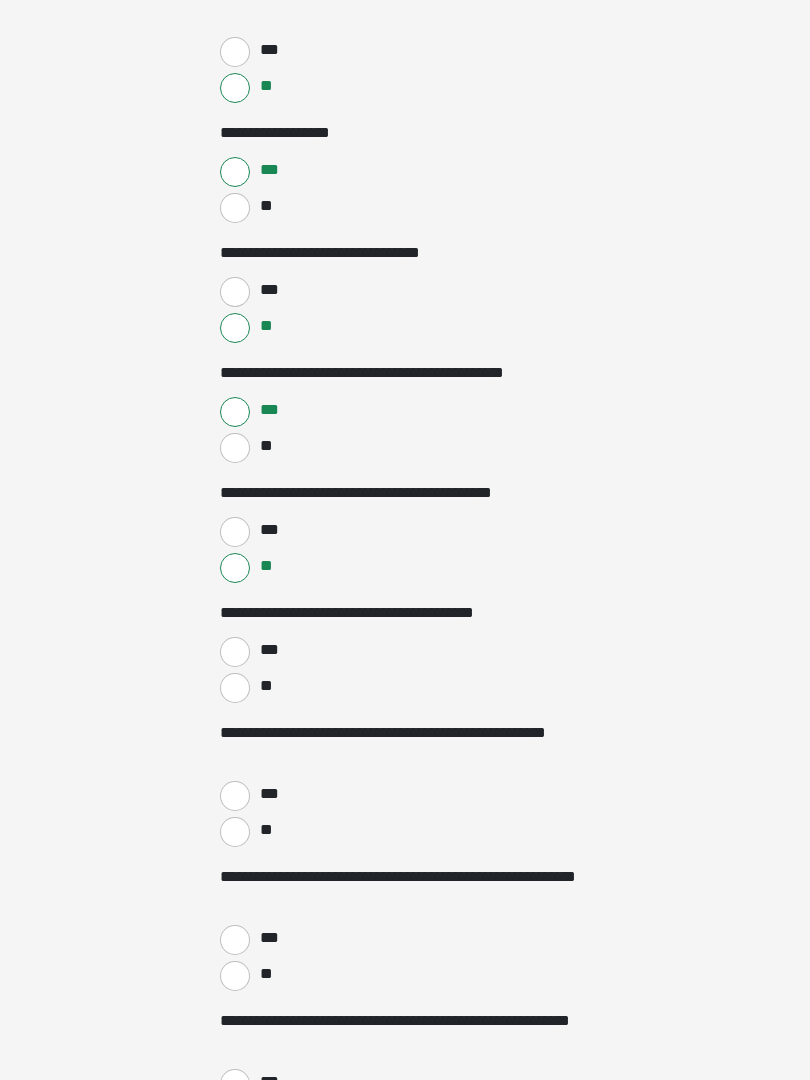 click on "**" at bounding box center [235, 688] 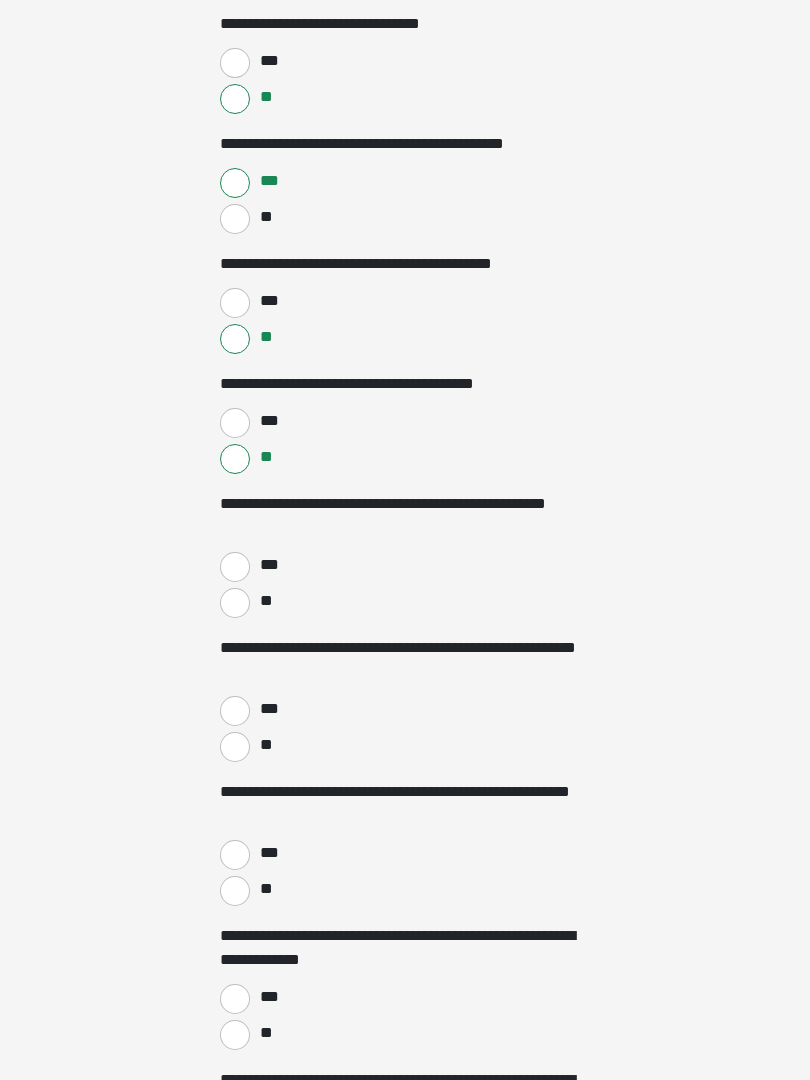 scroll, scrollTop: 951, scrollLeft: 0, axis: vertical 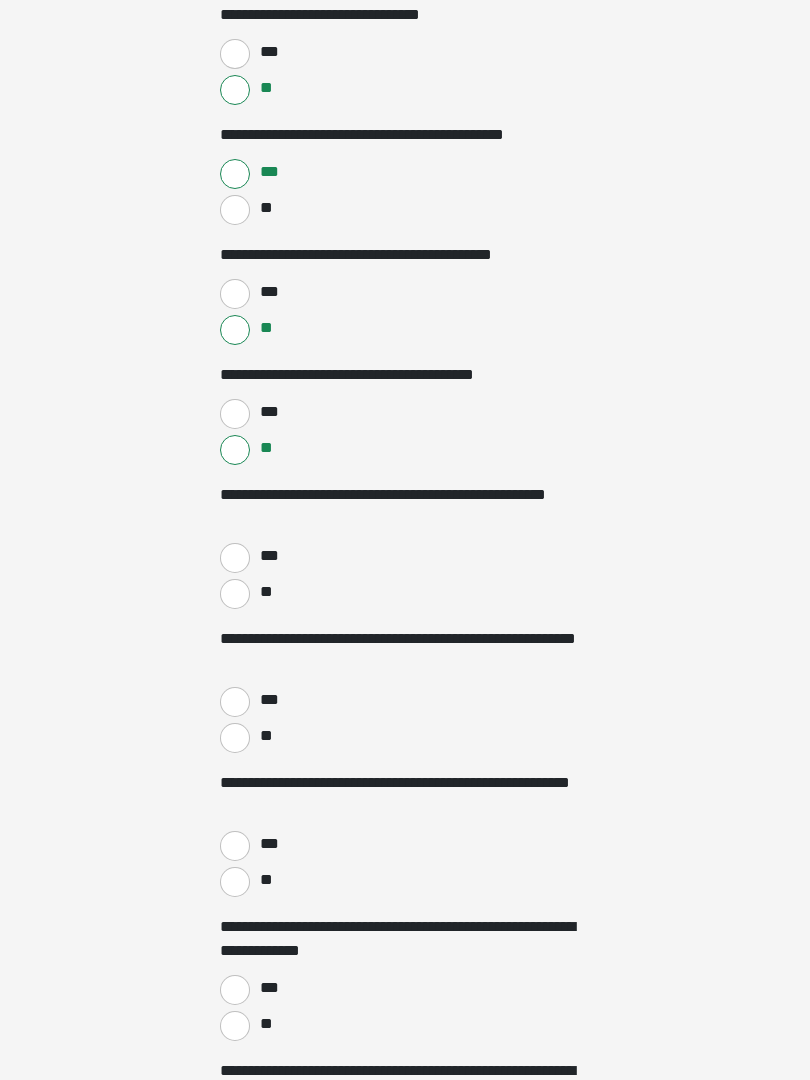 click on "**" at bounding box center [235, 594] 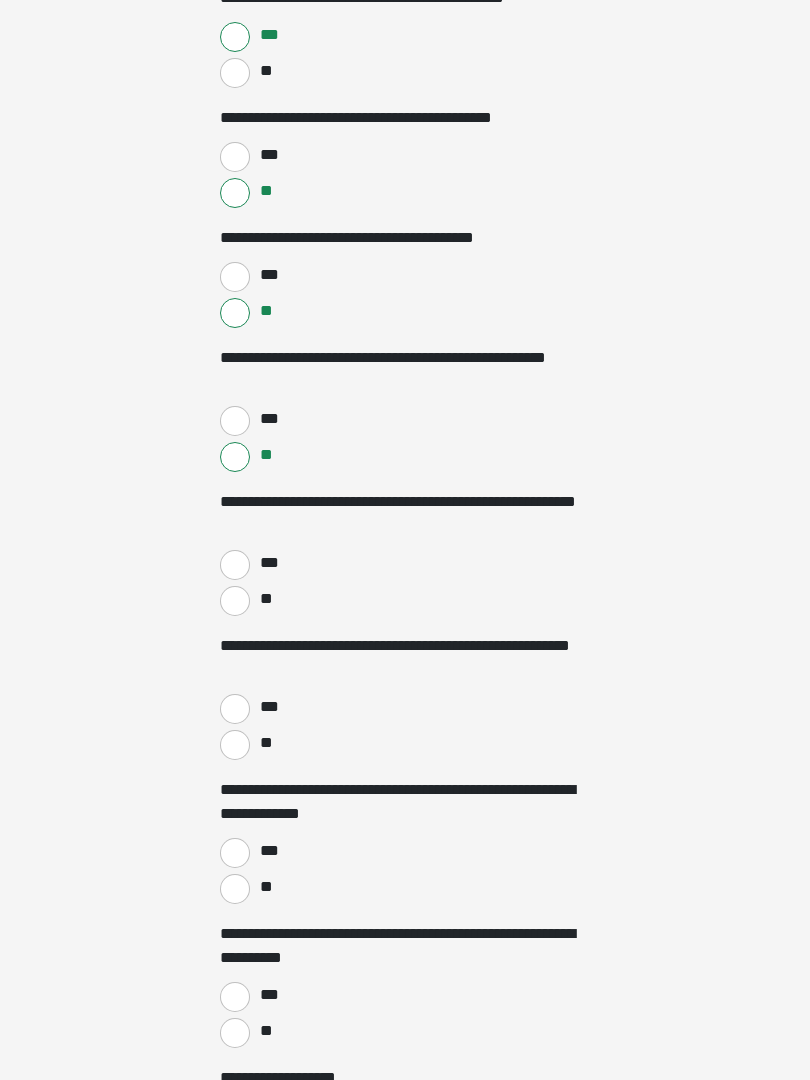 scroll, scrollTop: 1102, scrollLeft: 0, axis: vertical 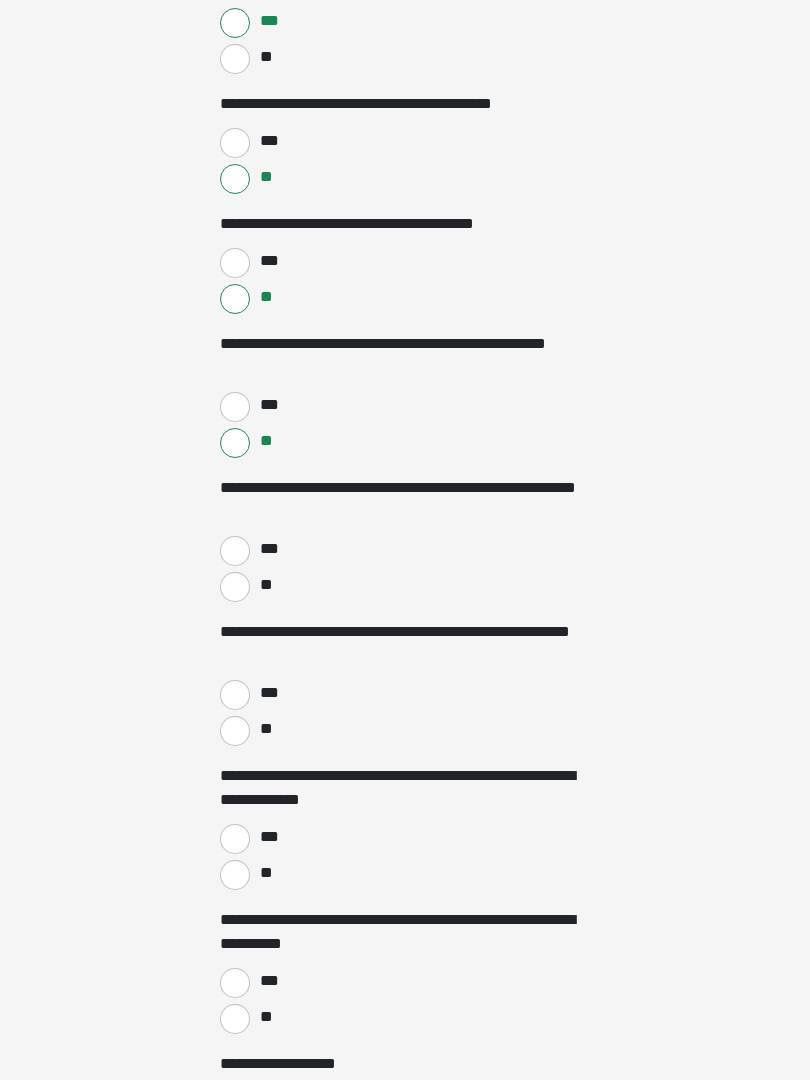 click on "***" at bounding box center (235, 551) 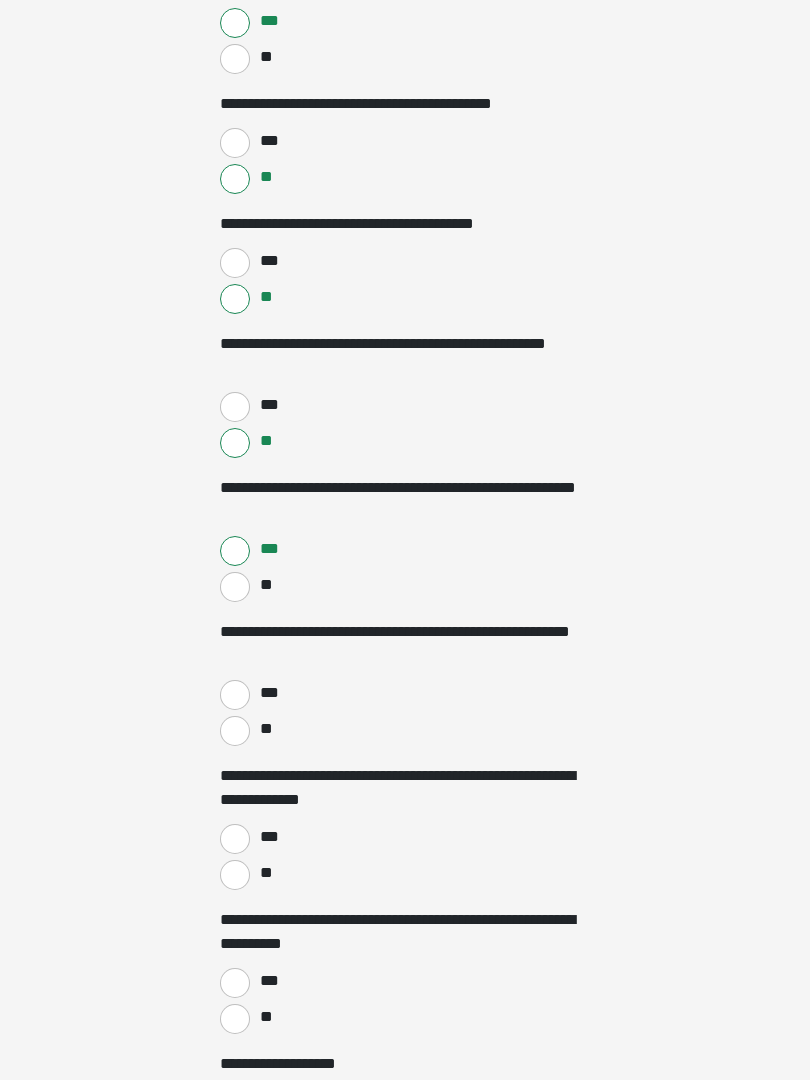 click on "**" at bounding box center (235, 587) 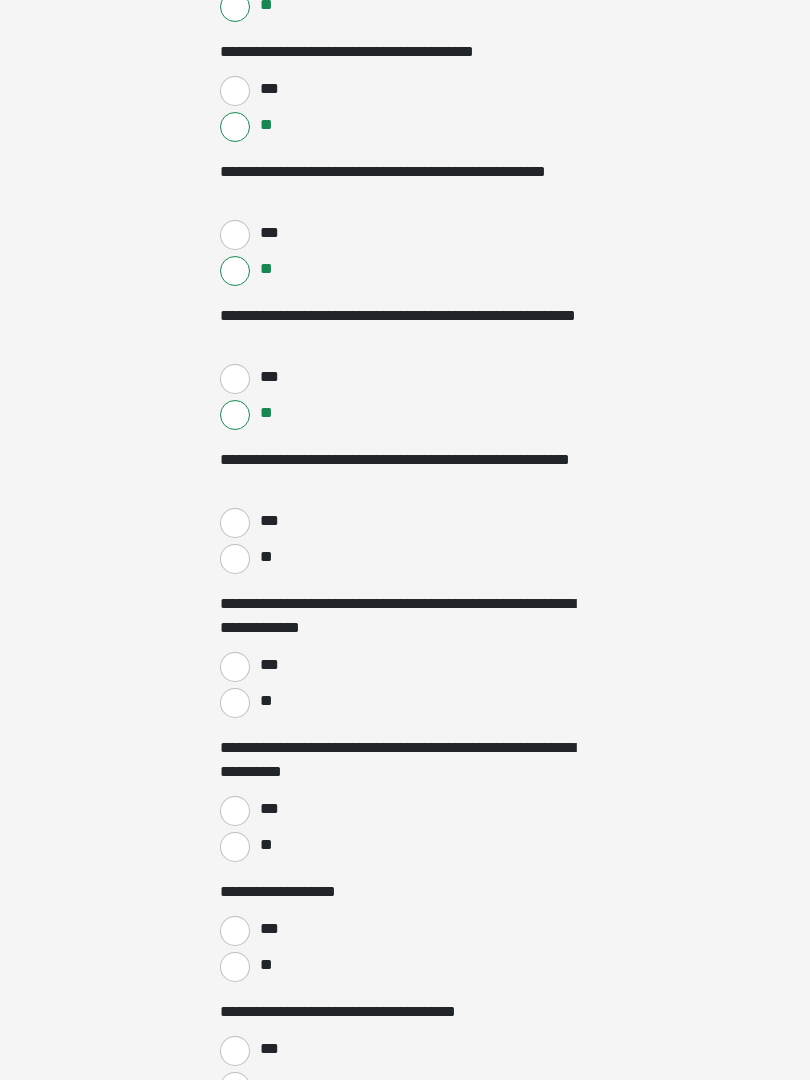 scroll, scrollTop: 1281, scrollLeft: 0, axis: vertical 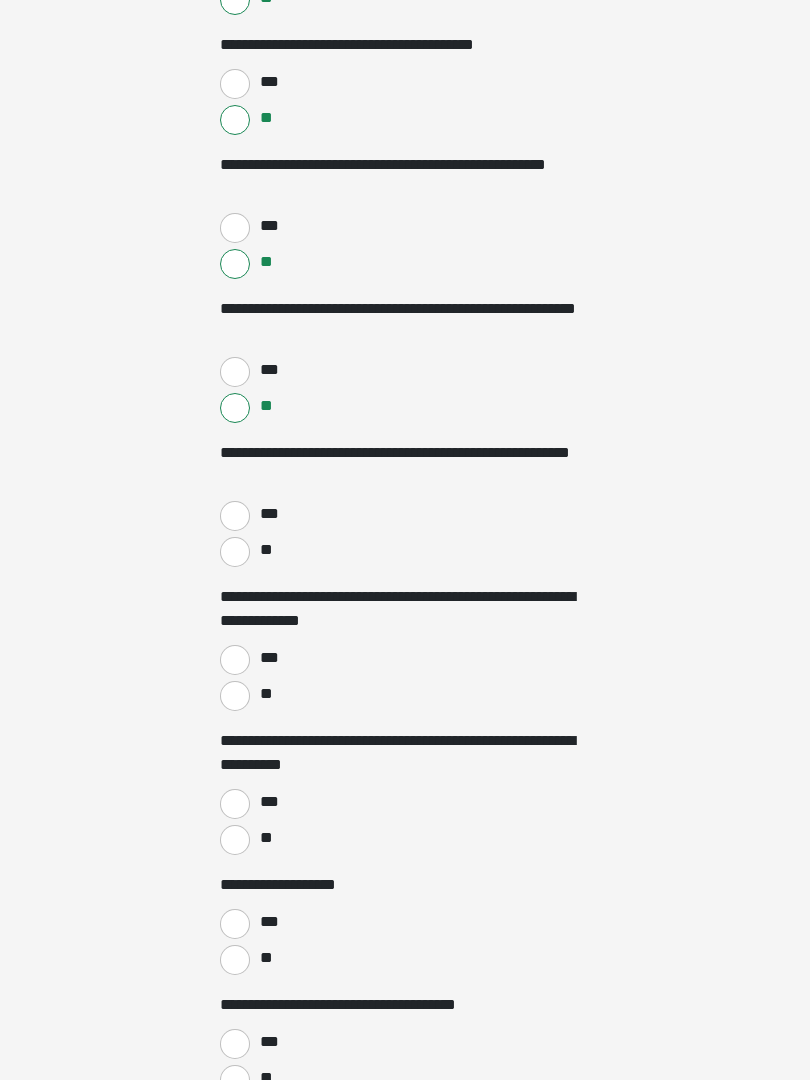 click on "**" at bounding box center [235, 552] 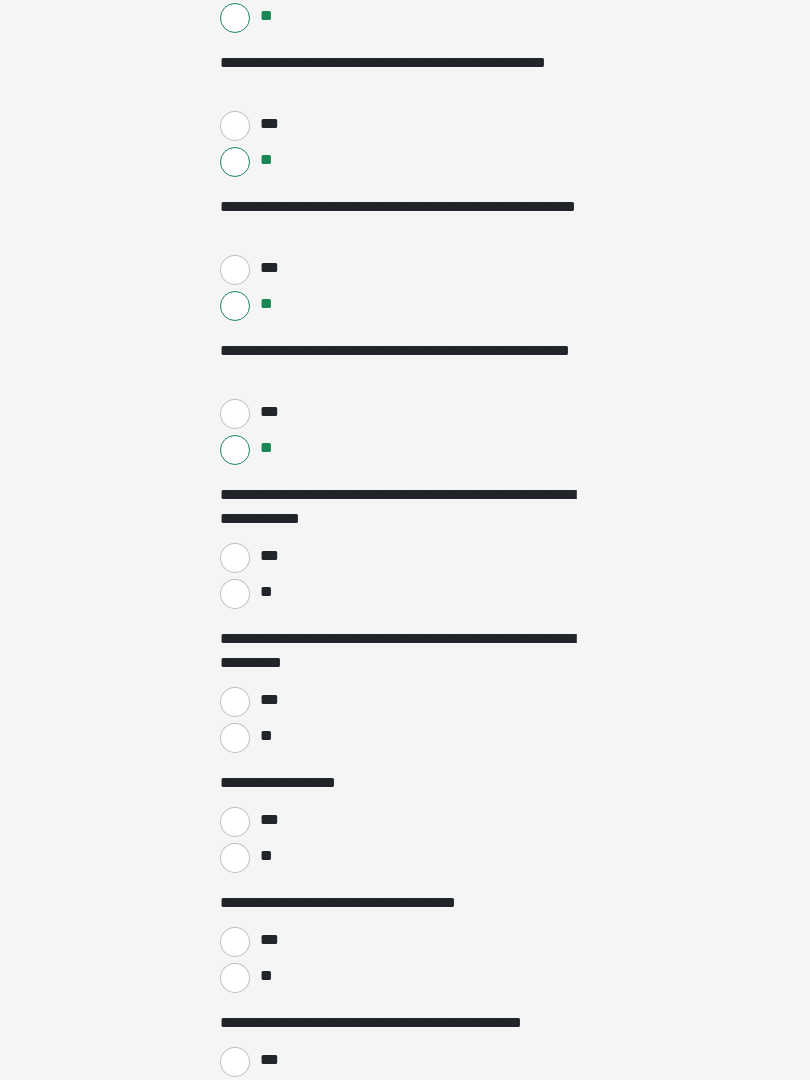 scroll, scrollTop: 1387, scrollLeft: 0, axis: vertical 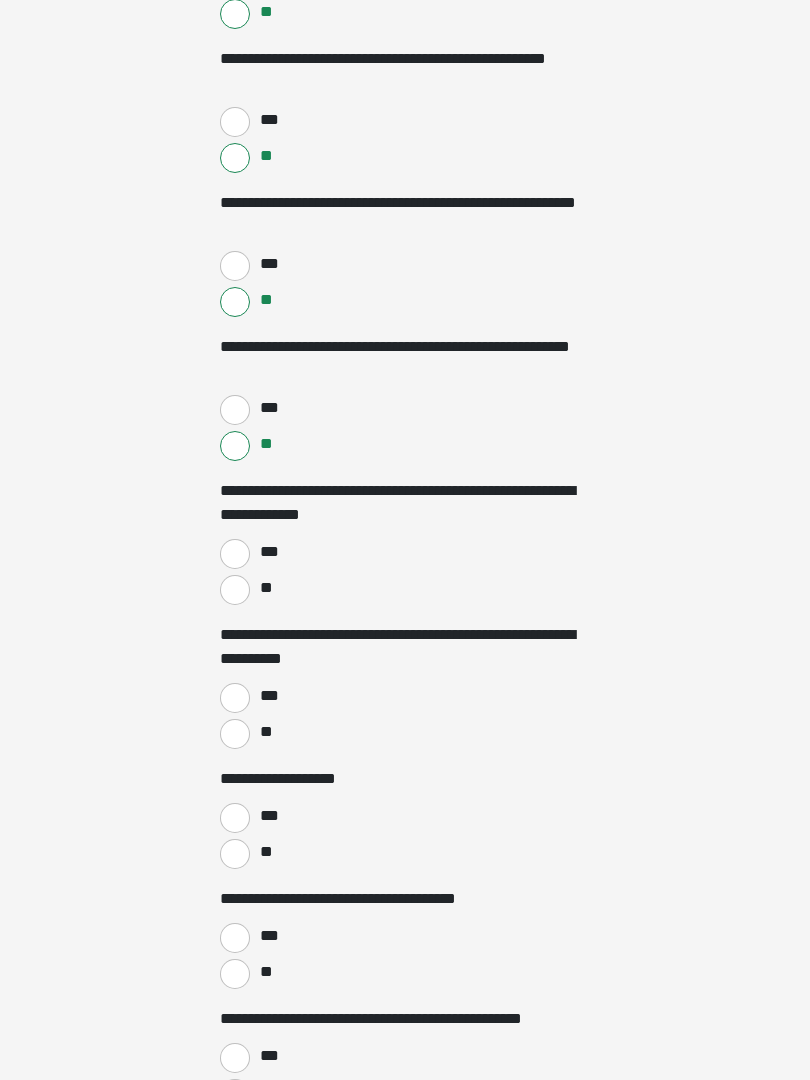 click on "**" at bounding box center [235, 590] 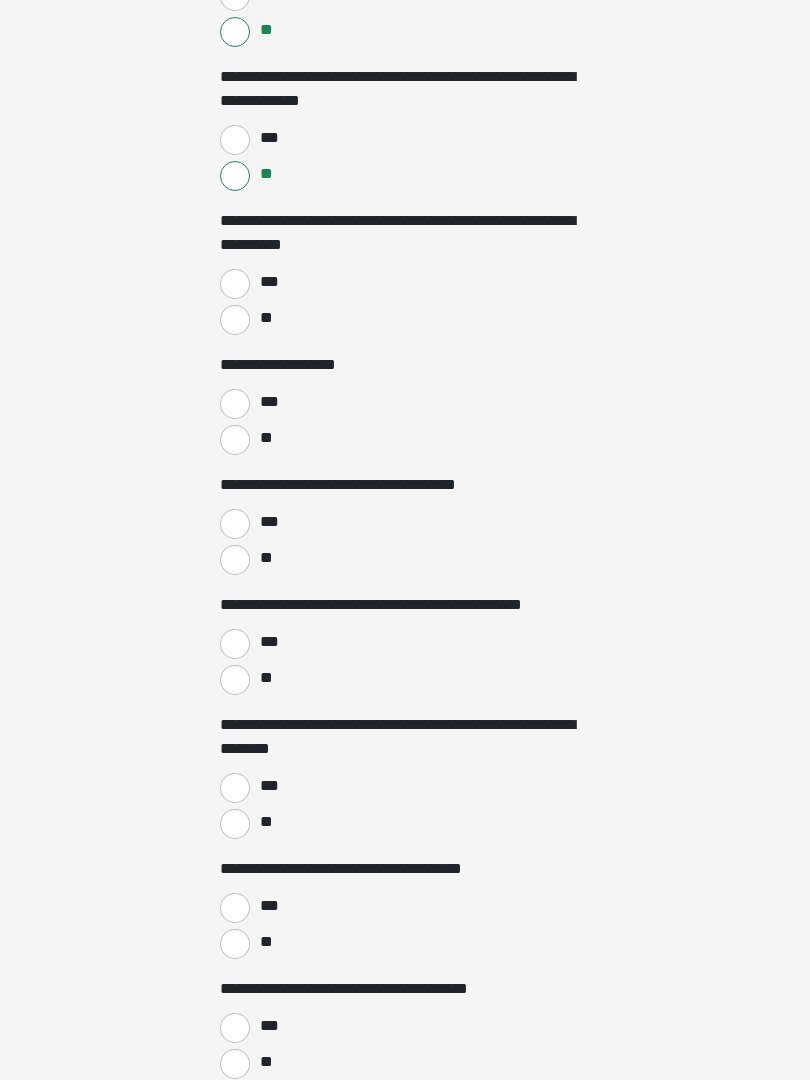 scroll, scrollTop: 1801, scrollLeft: 0, axis: vertical 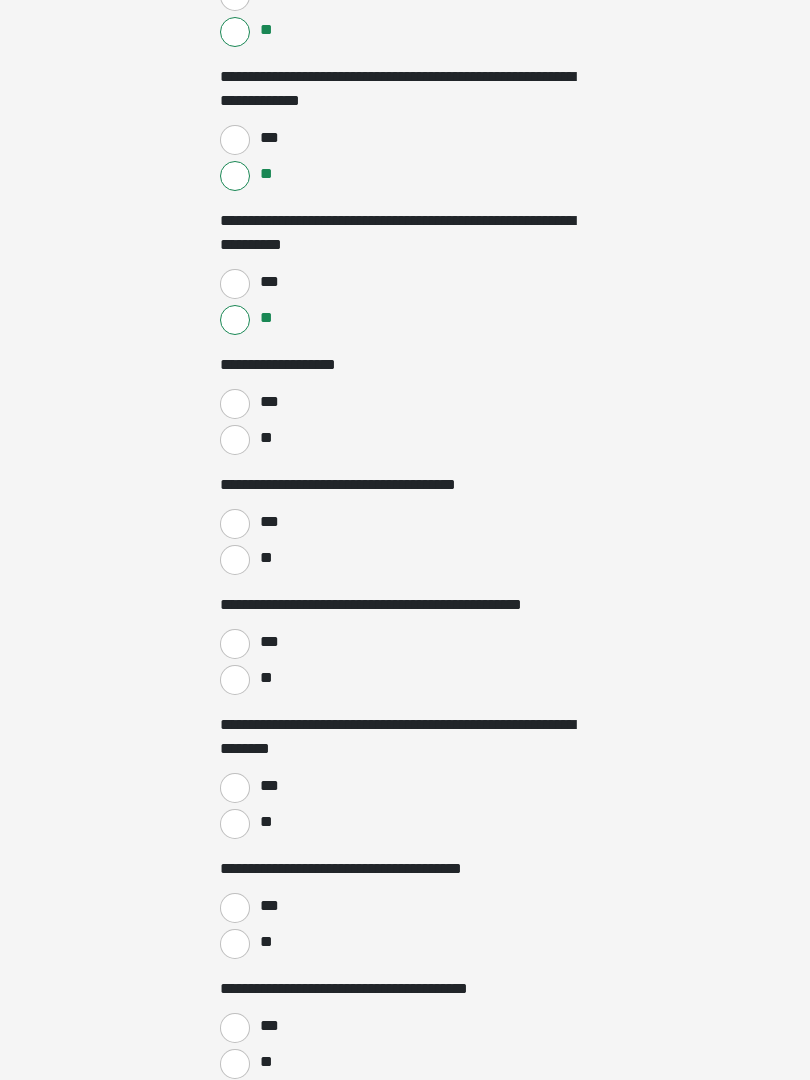 click on "**" at bounding box center [235, 440] 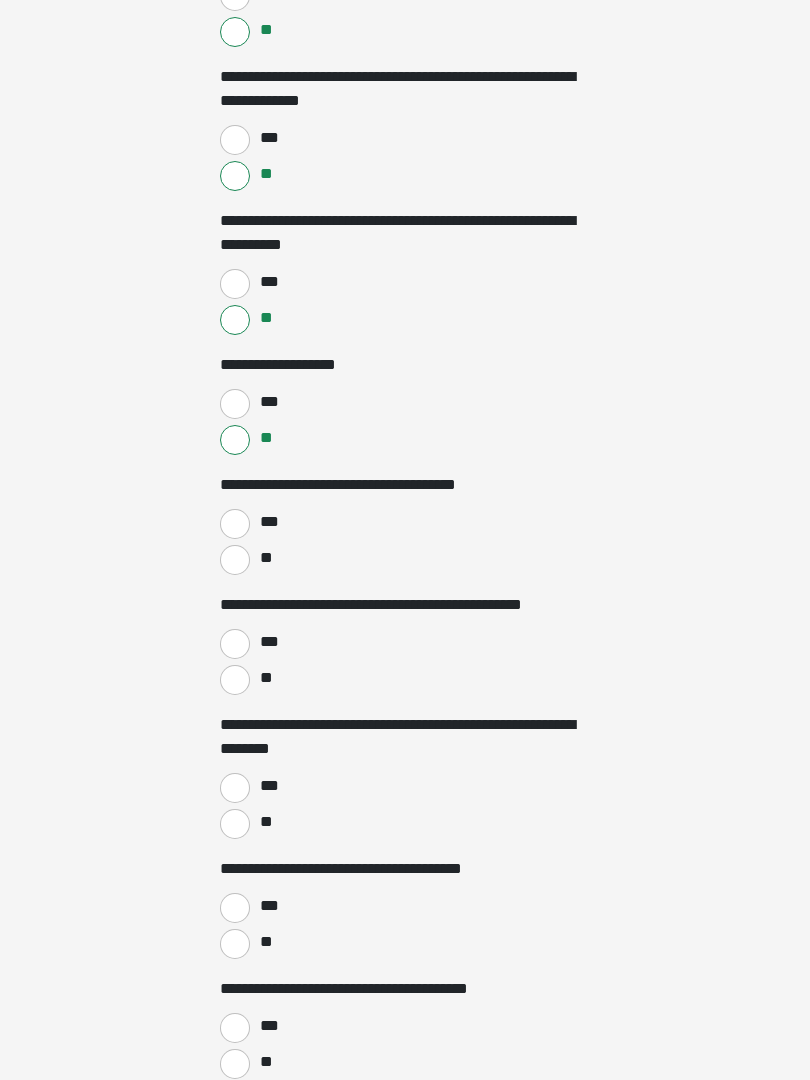 click on "**" at bounding box center [235, 560] 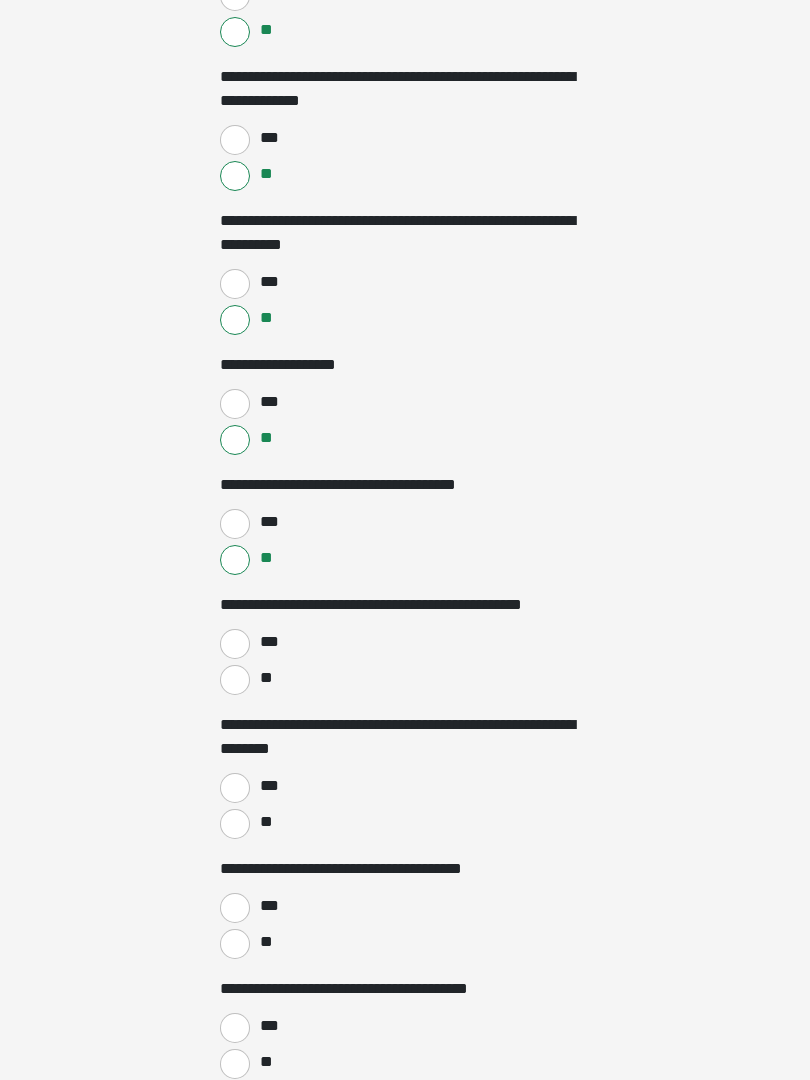 click on "**" at bounding box center (235, 680) 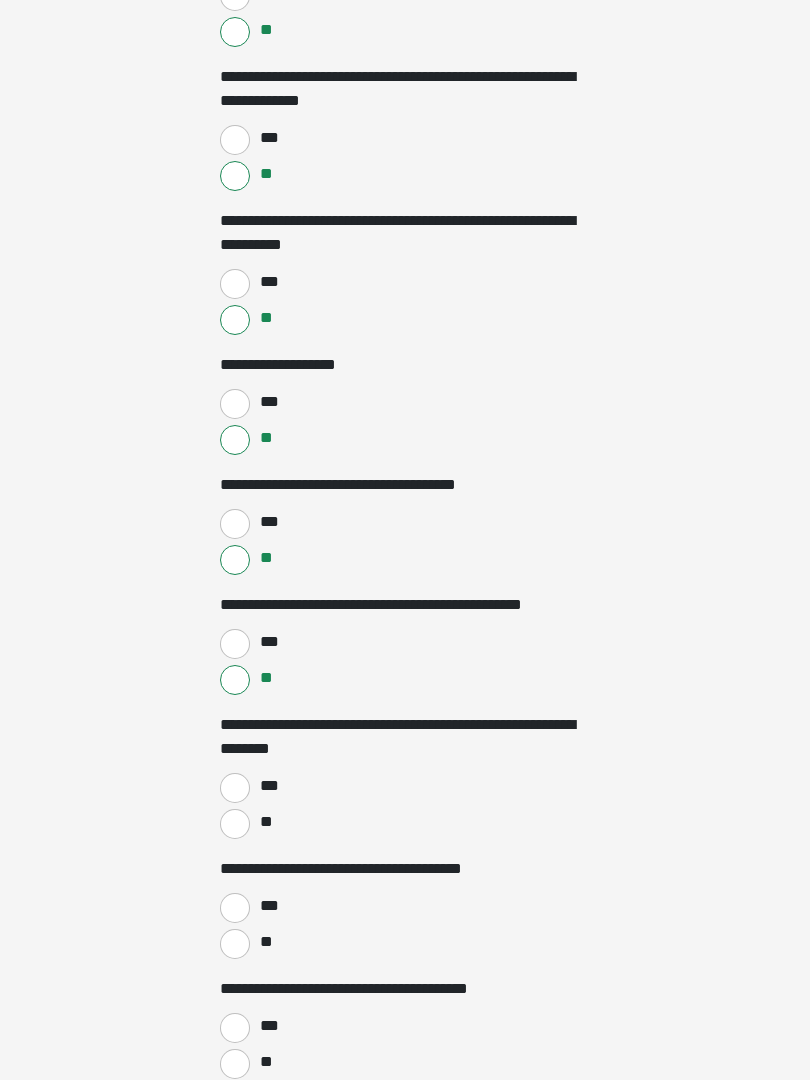 click on "**" at bounding box center (235, 824) 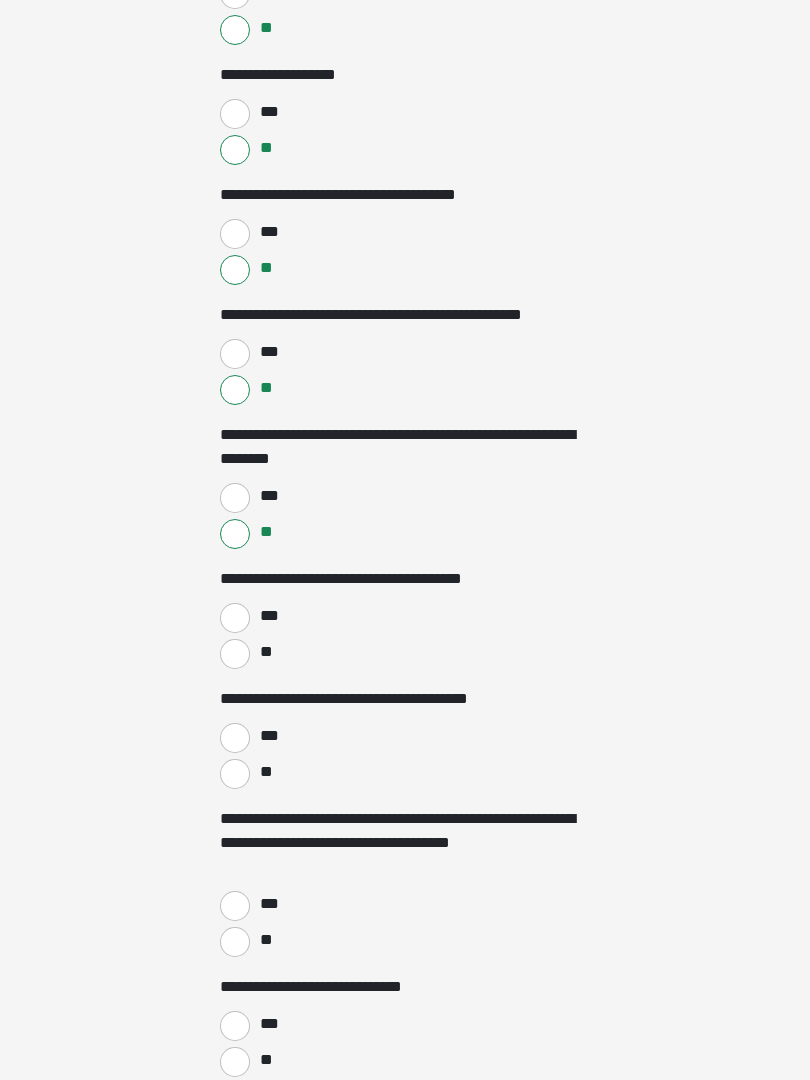 scroll, scrollTop: 2091, scrollLeft: 0, axis: vertical 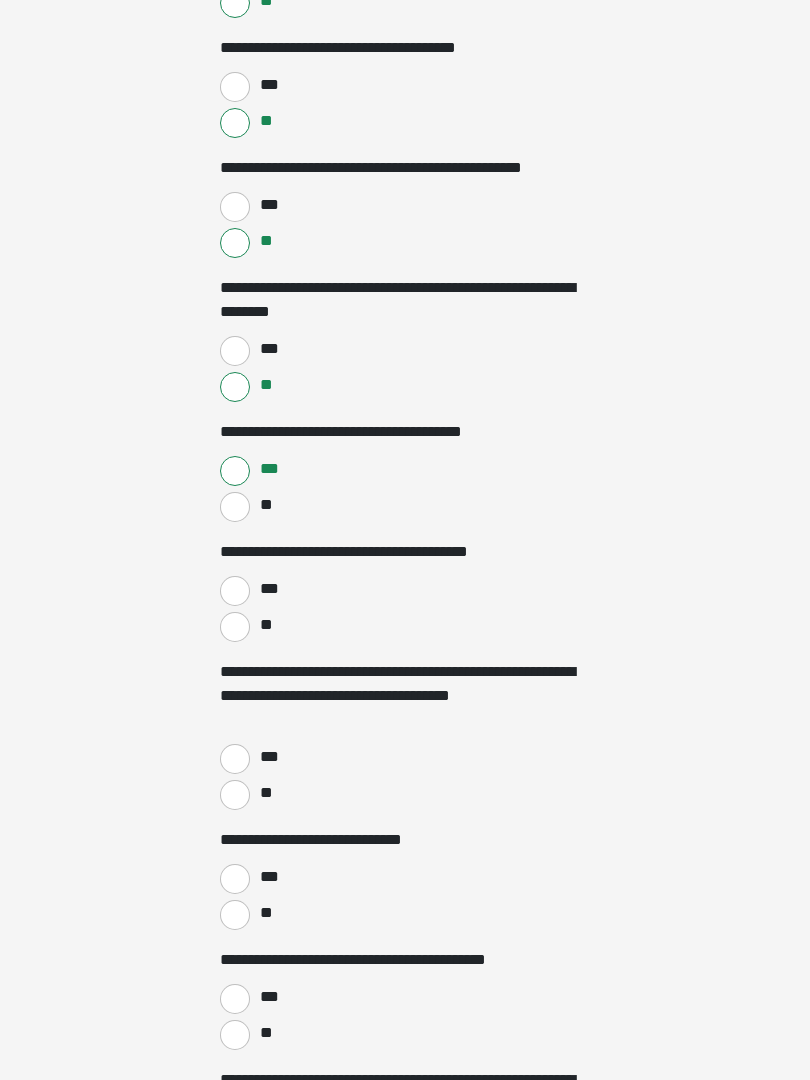click on "**" at bounding box center (235, 627) 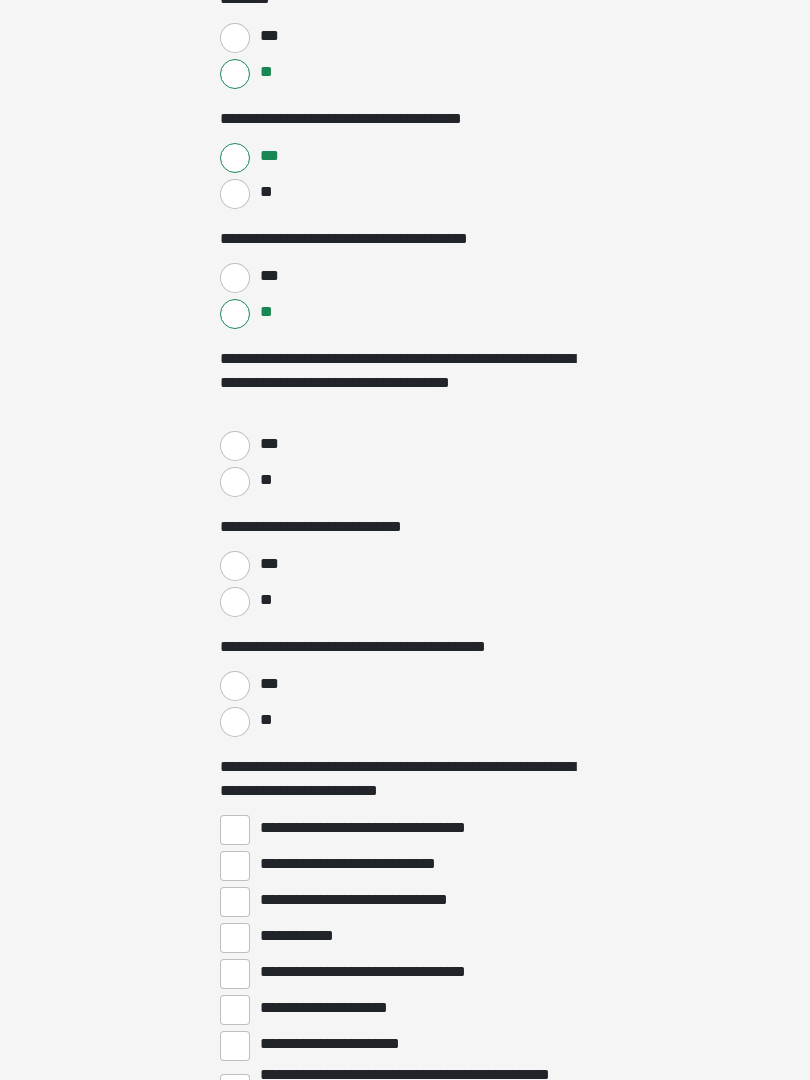 scroll, scrollTop: 2551, scrollLeft: 0, axis: vertical 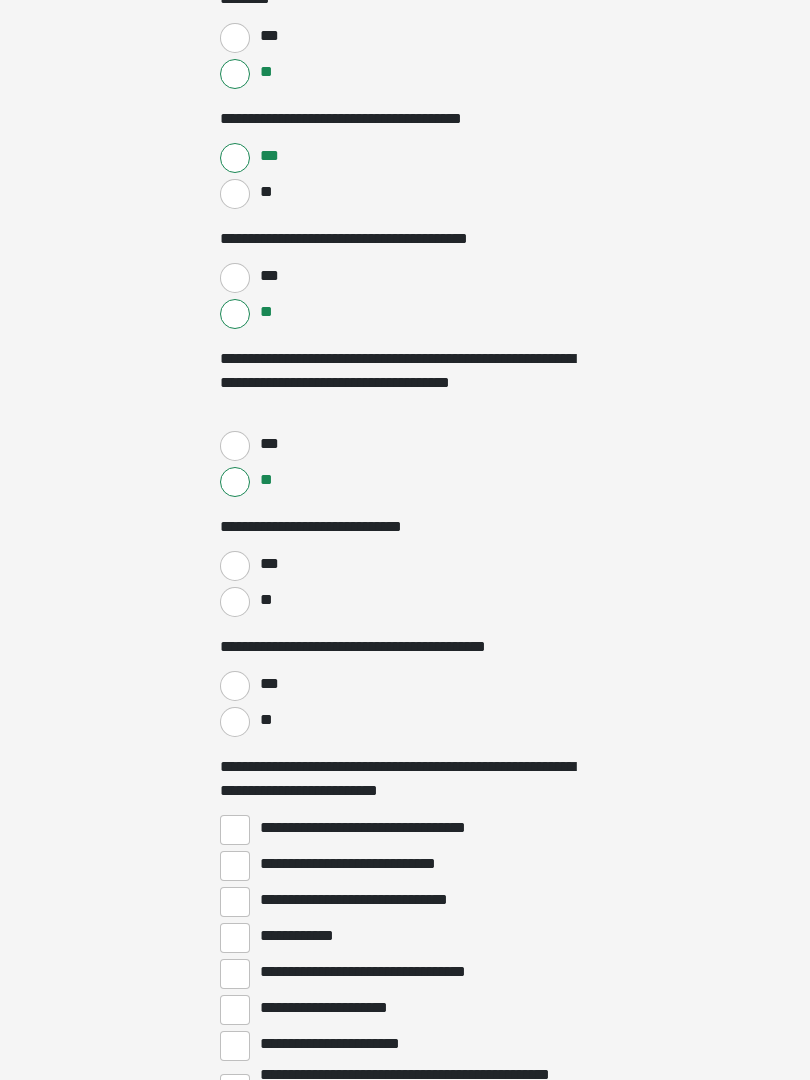 click on "***" at bounding box center [235, 566] 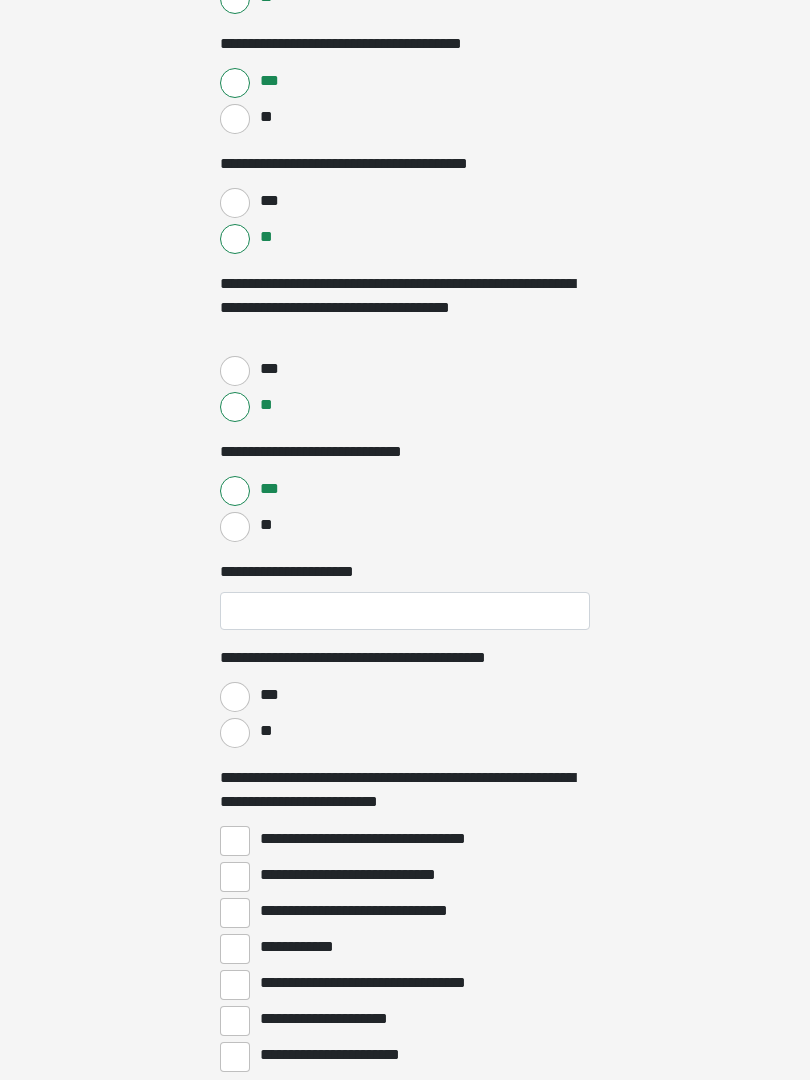 scroll, scrollTop: 2633, scrollLeft: 0, axis: vertical 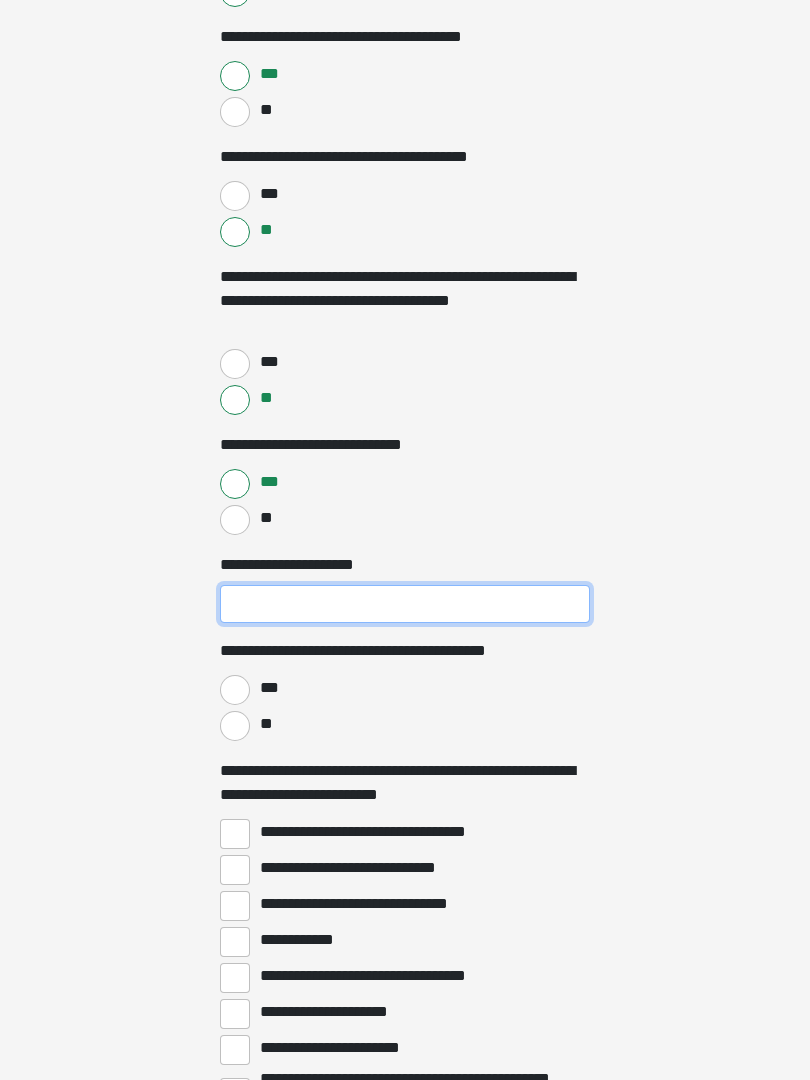 click on "**********" at bounding box center (405, 604) 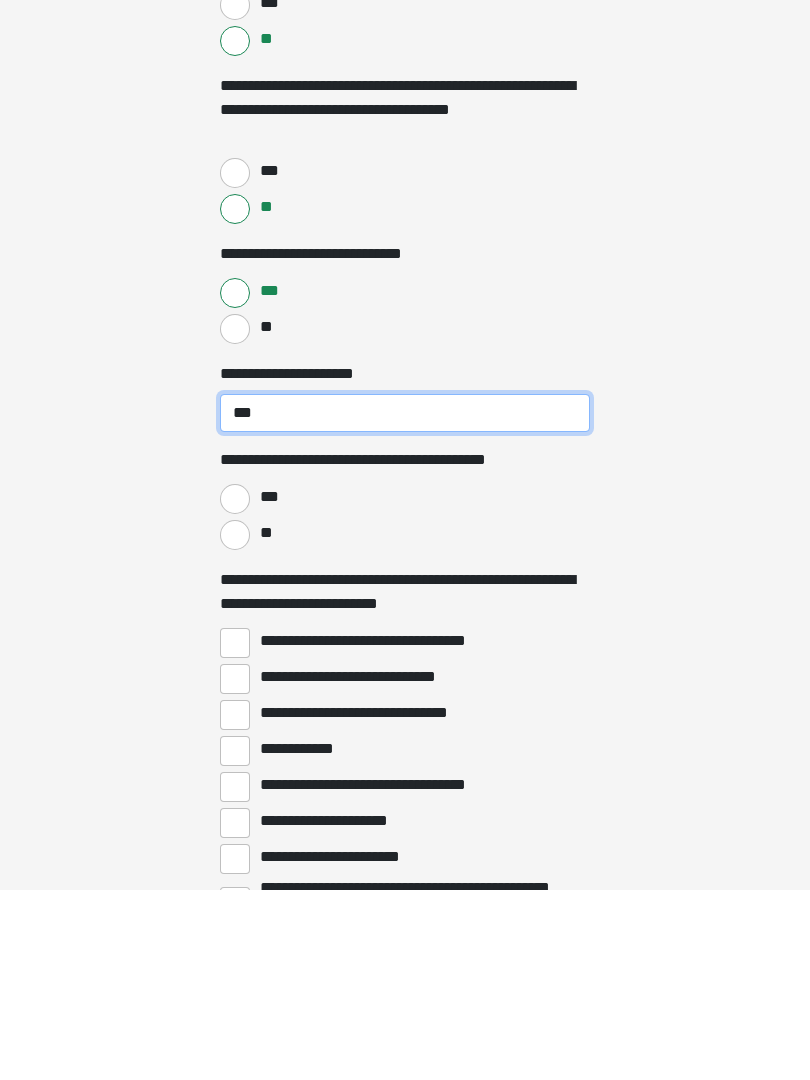 type on "***" 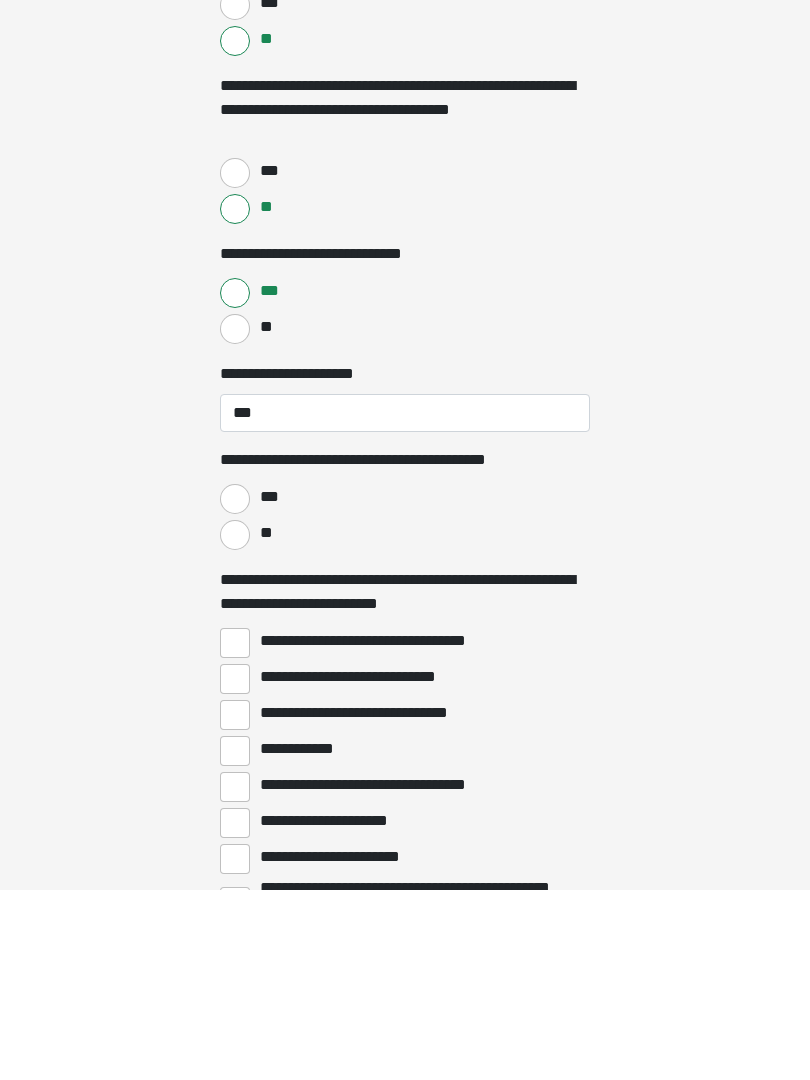 click on "**" at bounding box center [235, 726] 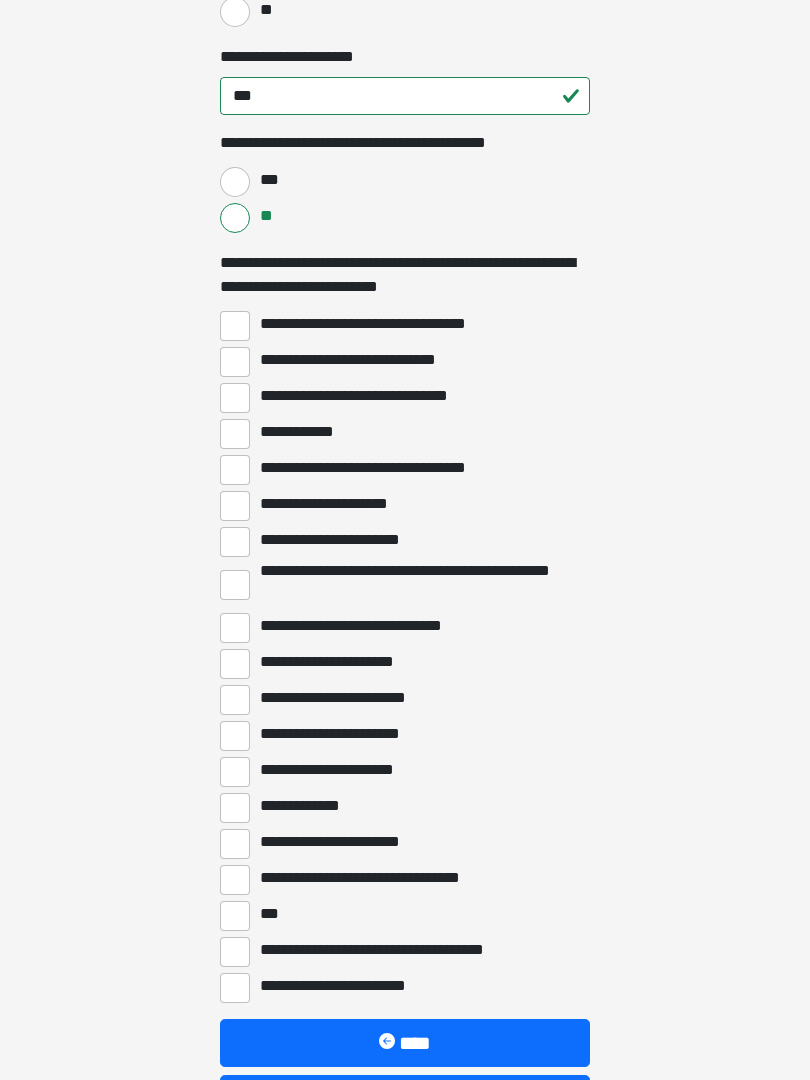 scroll, scrollTop: 3141, scrollLeft: 0, axis: vertical 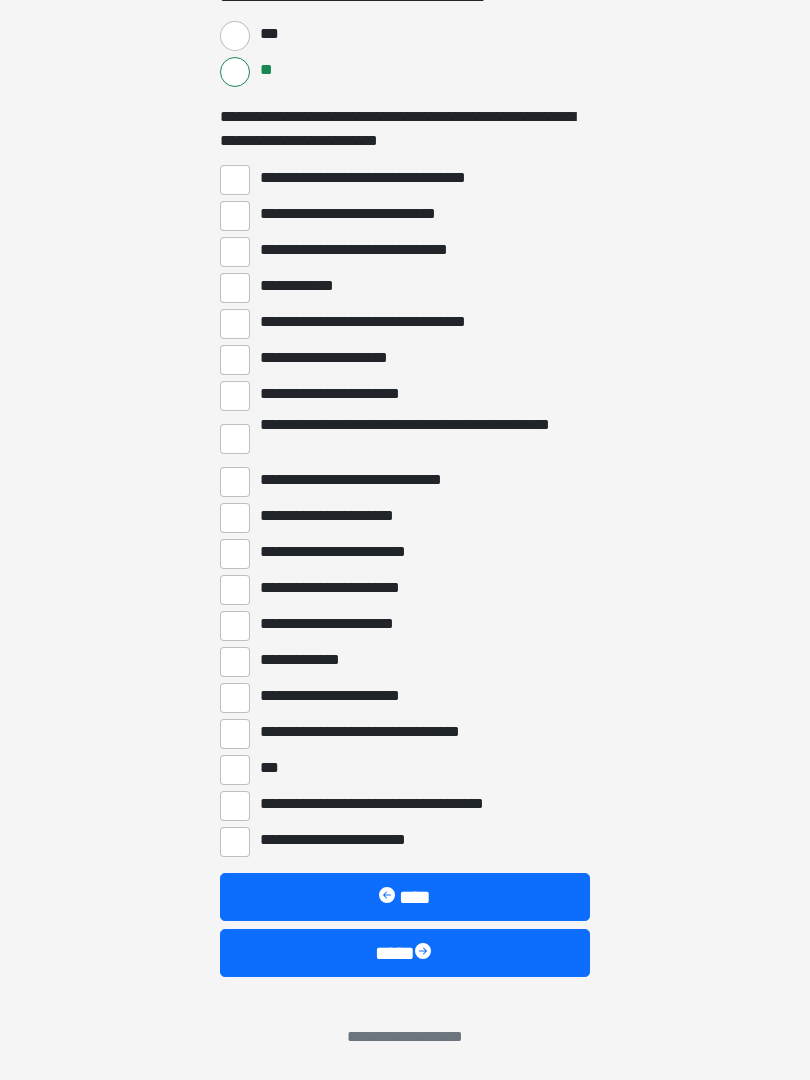 click on "****" at bounding box center (405, 953) 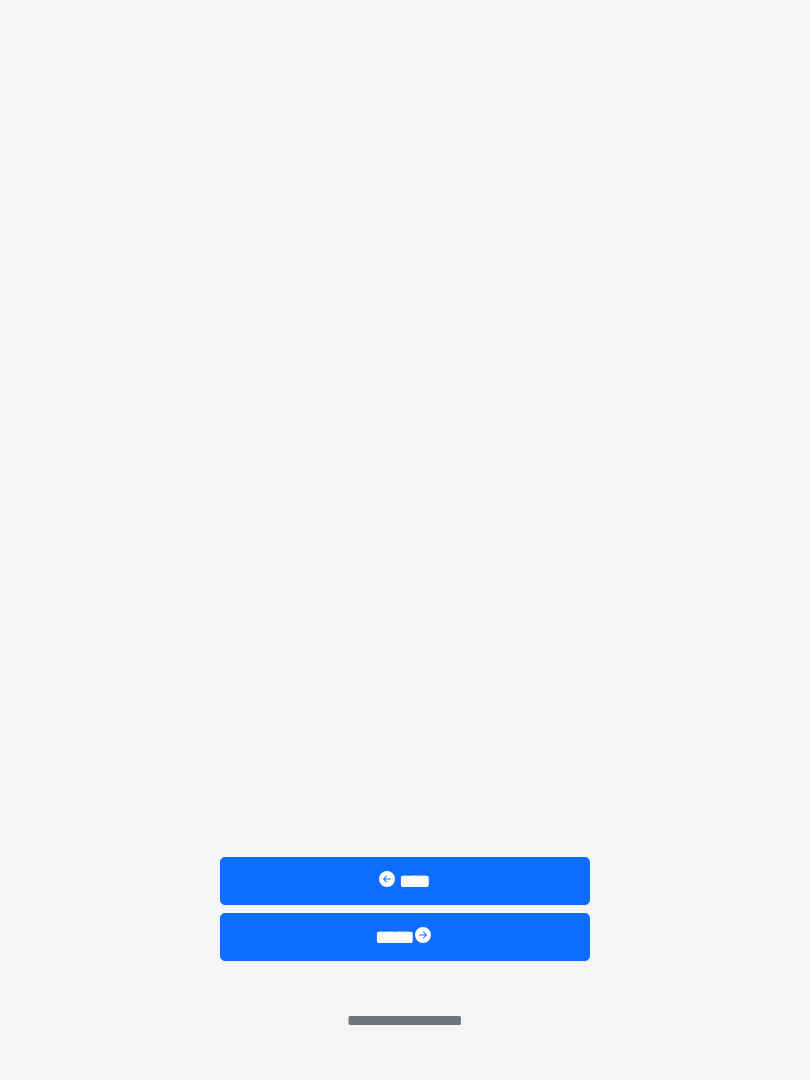 scroll, scrollTop: 0, scrollLeft: 0, axis: both 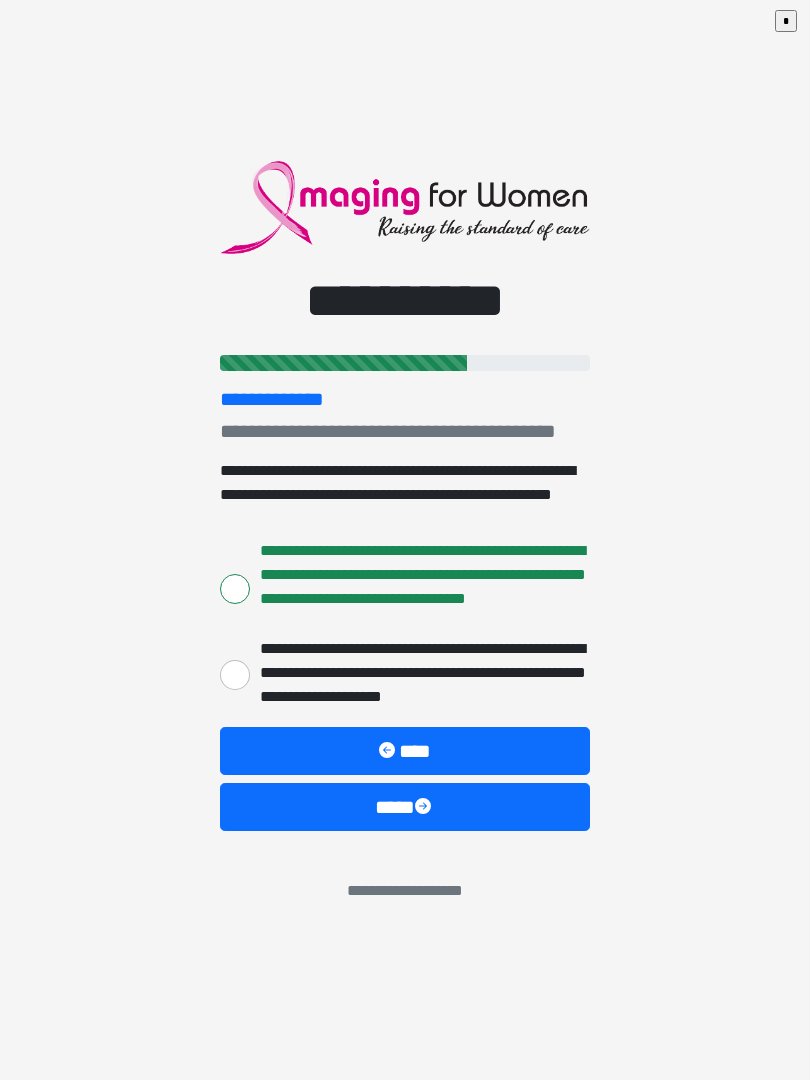 click on "****" at bounding box center [405, 807] 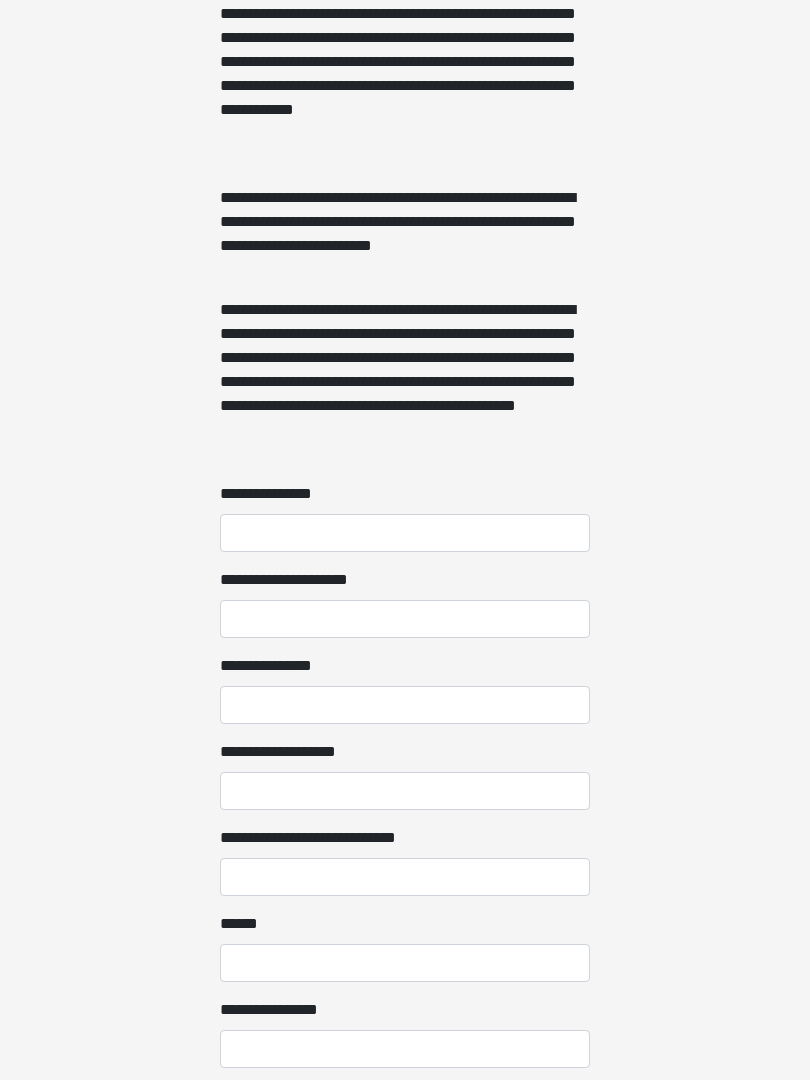 scroll, scrollTop: 1262, scrollLeft: 0, axis: vertical 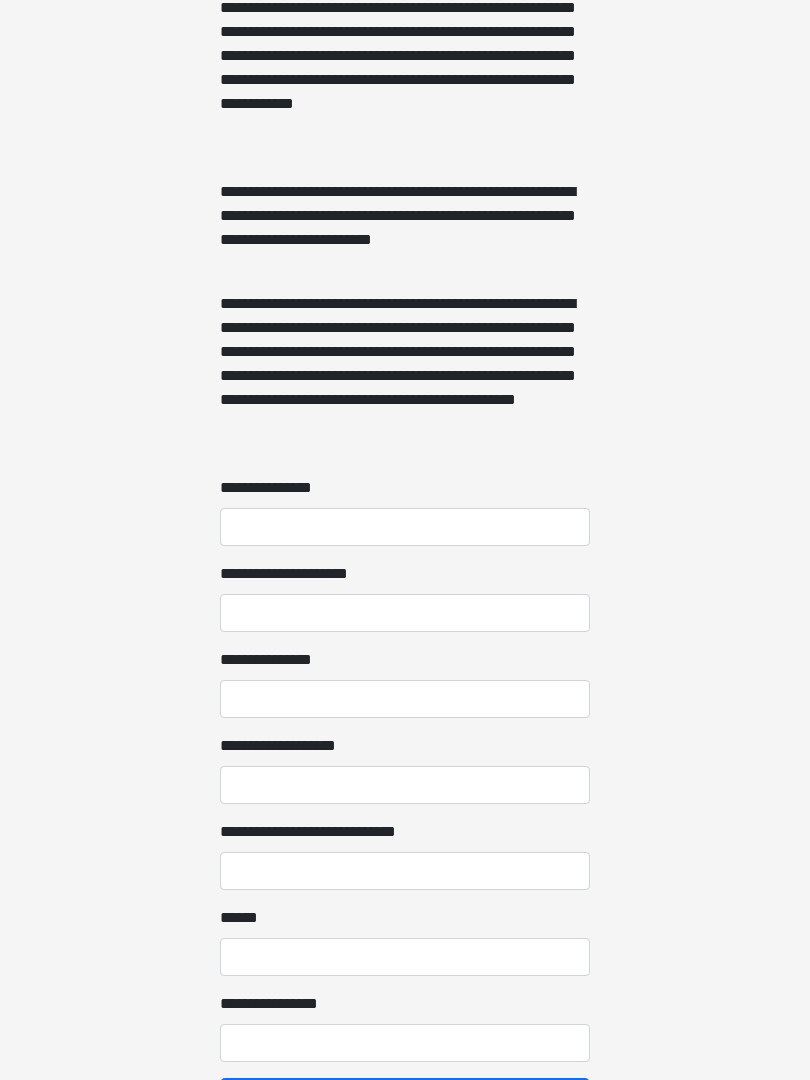 click on "**********" at bounding box center (405, 527) 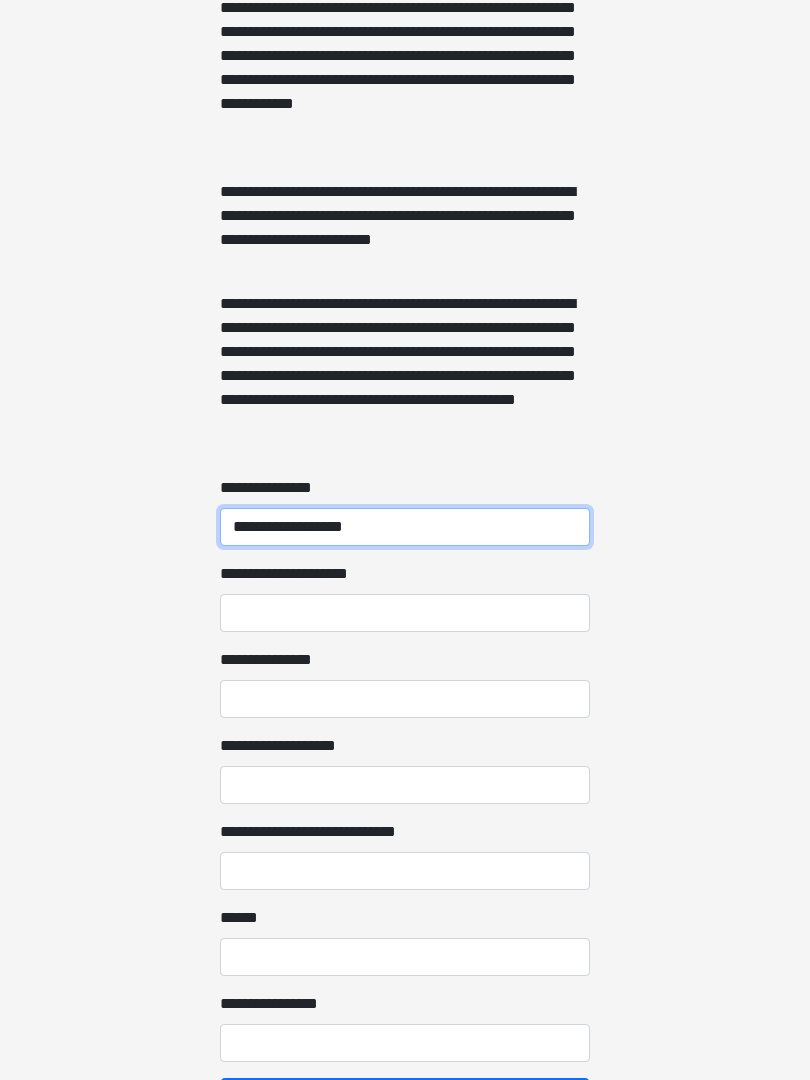 click on "**********" at bounding box center (405, 527) 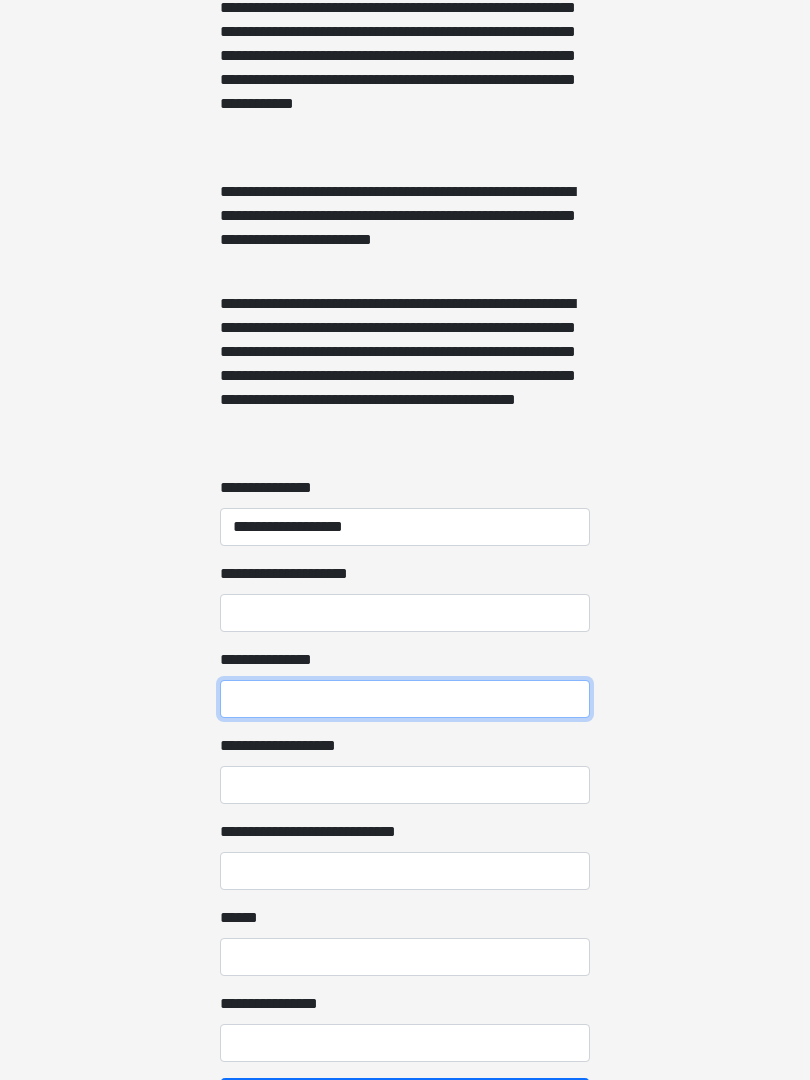 click on "**********" at bounding box center (405, 699) 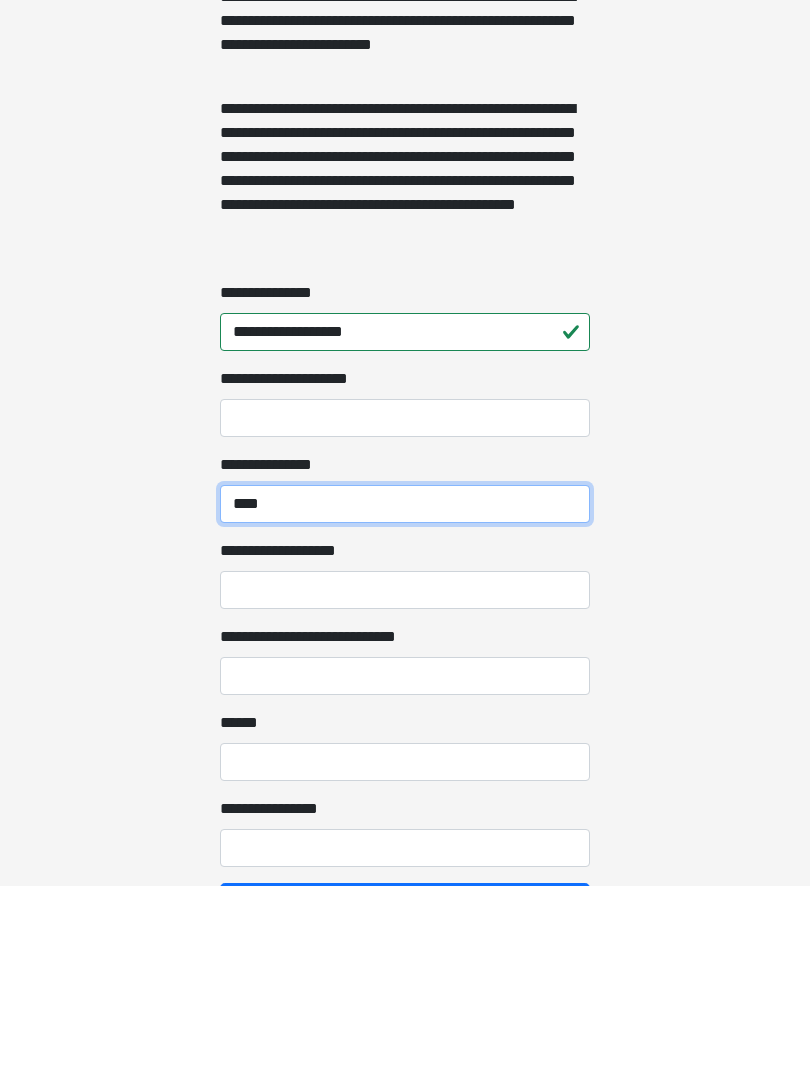 type on "****" 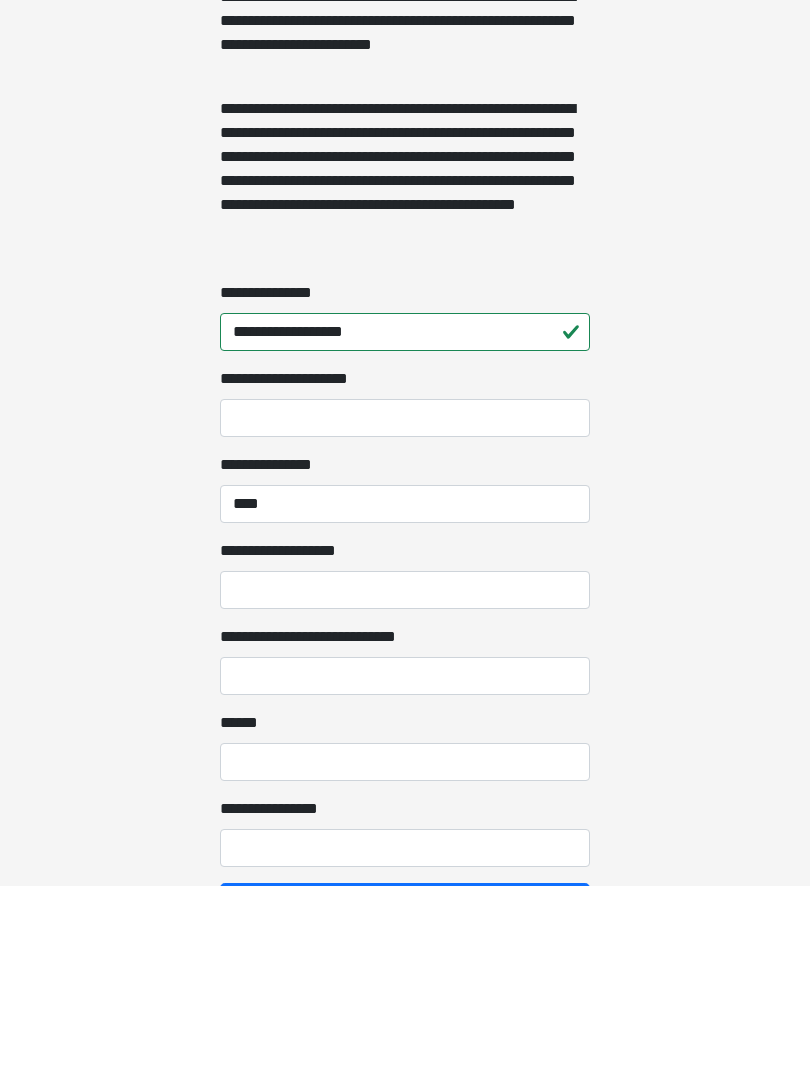 click on "**********" at bounding box center (405, 785) 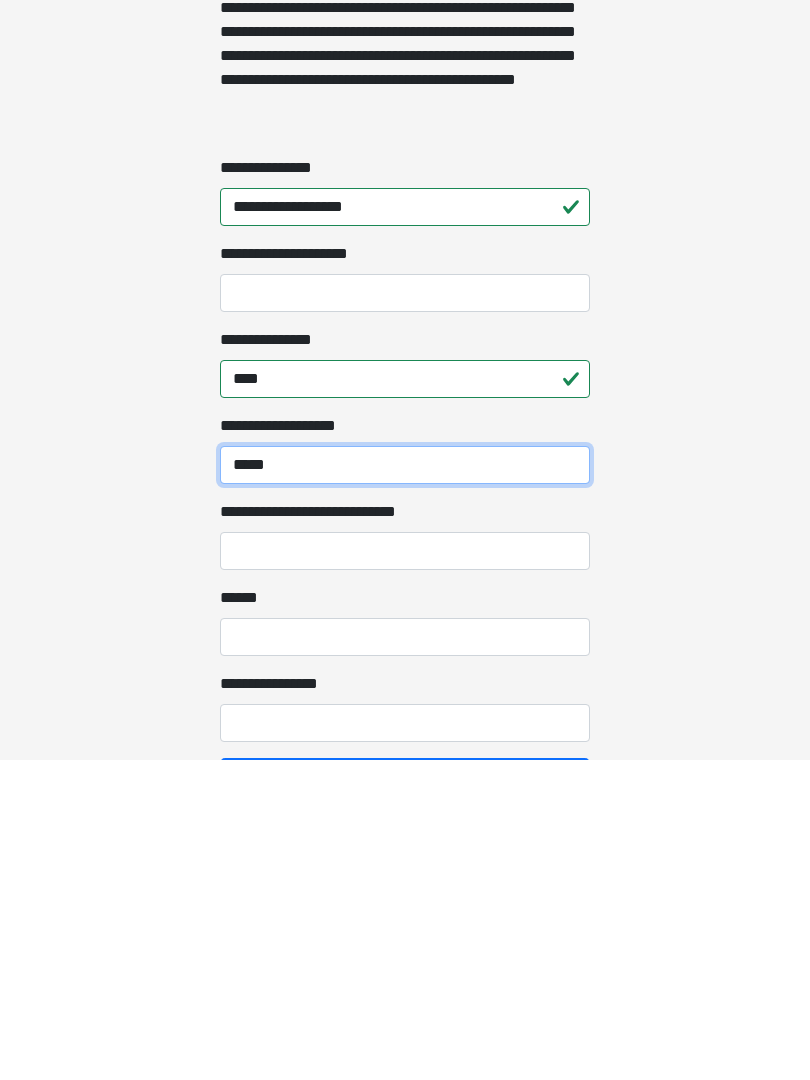 type on "*****" 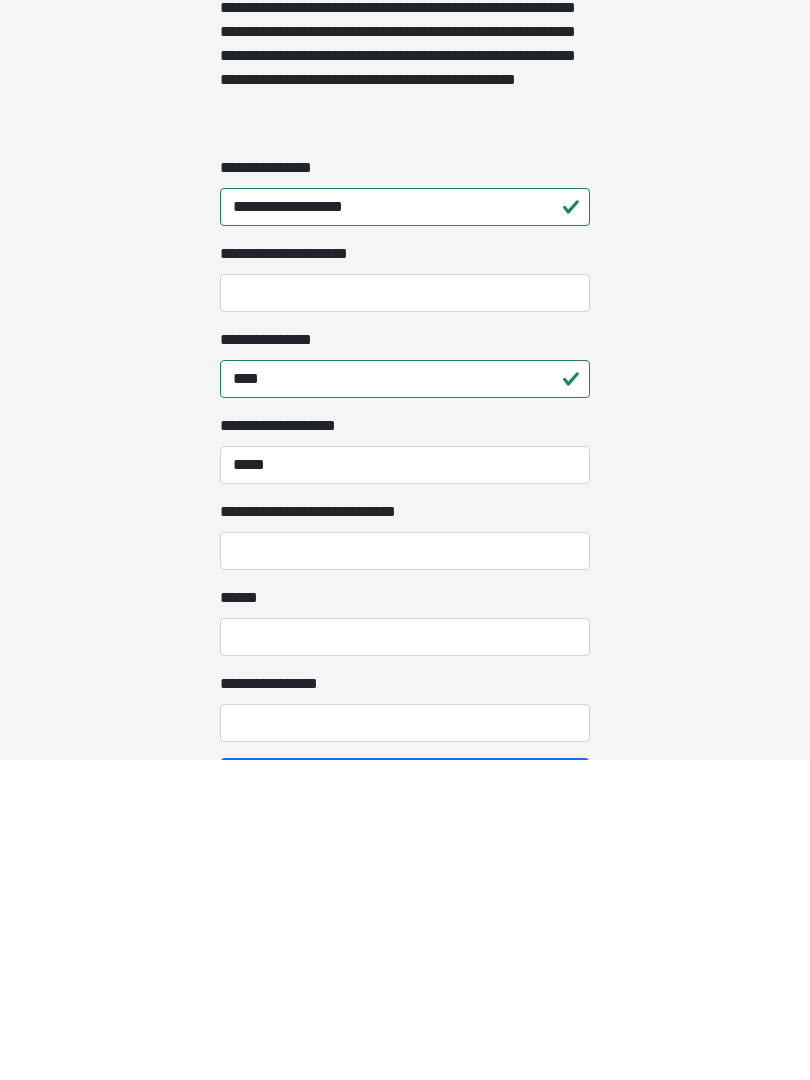 click on "**********" at bounding box center (405, 871) 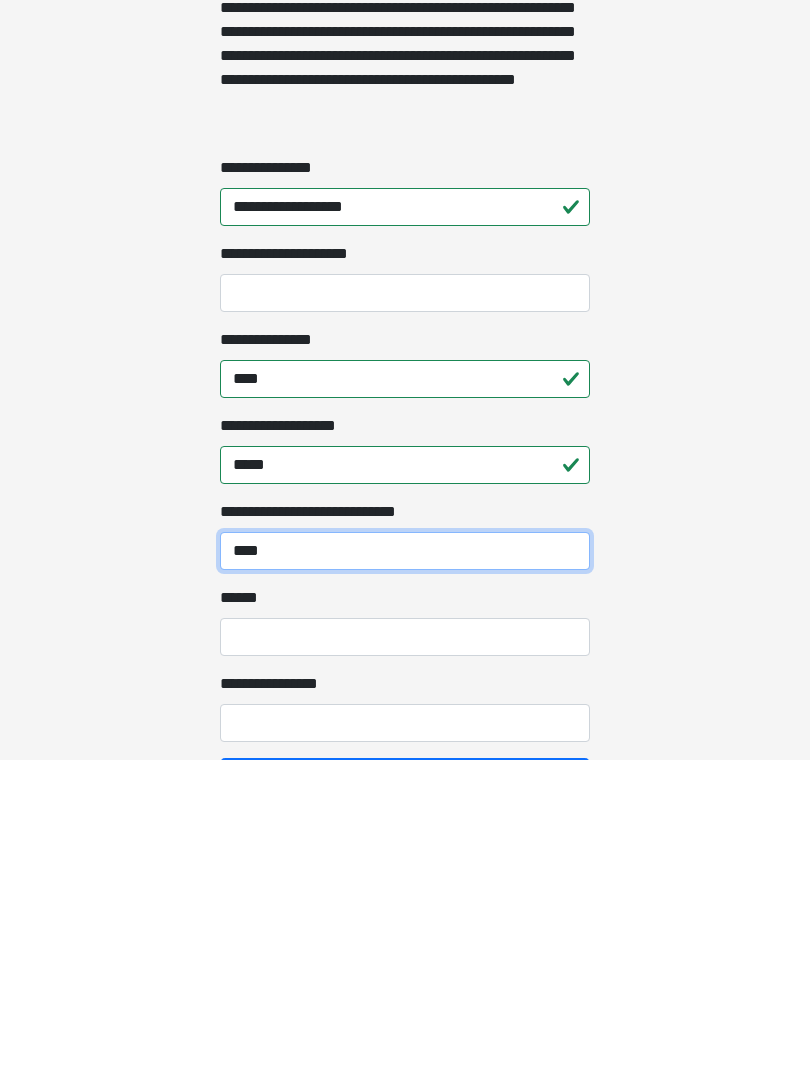 type on "****" 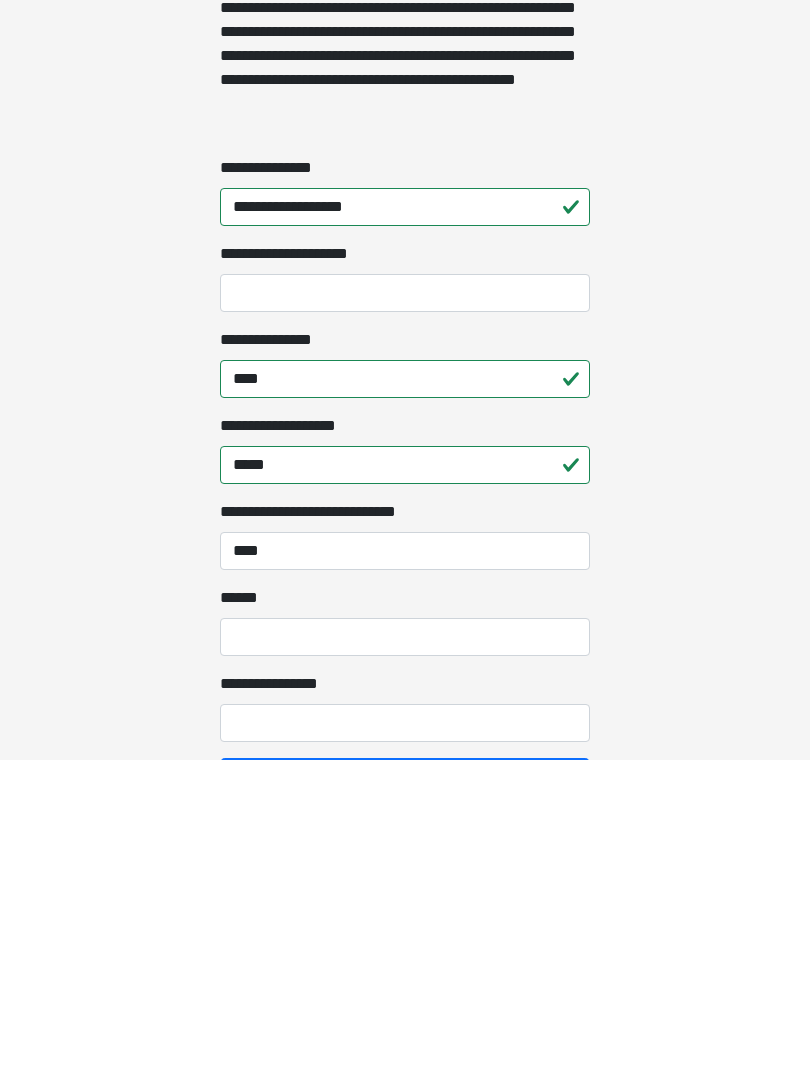 click on "**** *" at bounding box center (405, 957) 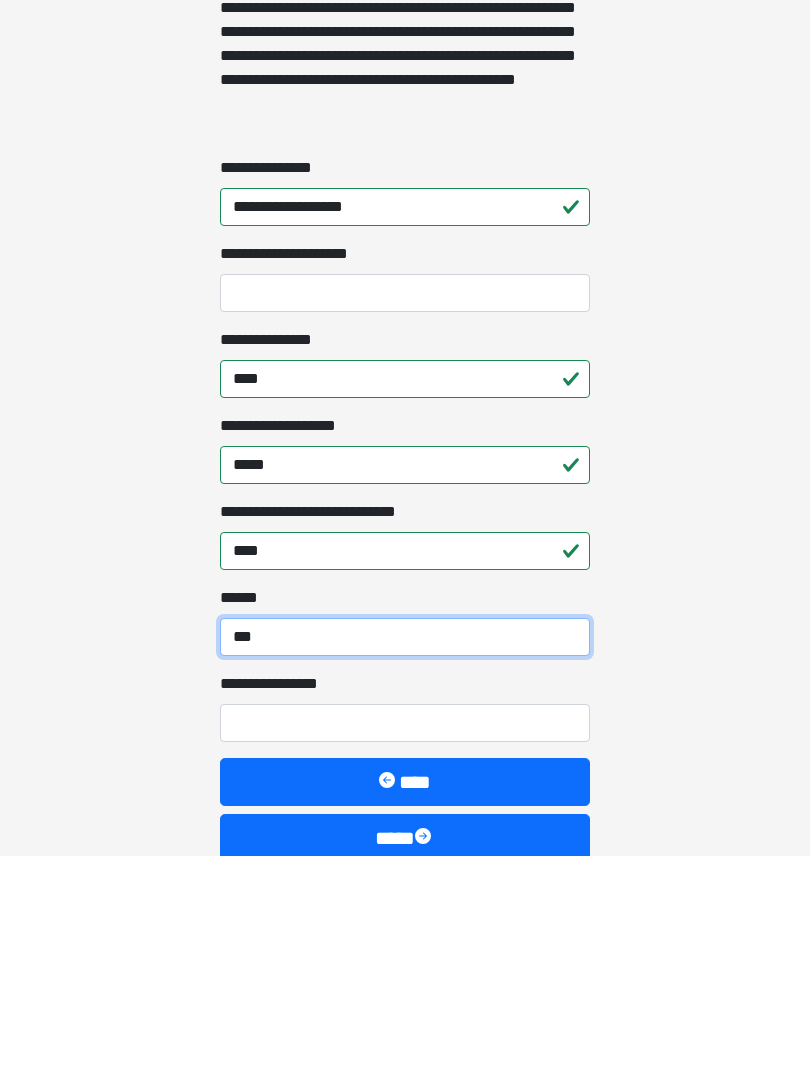 scroll, scrollTop: 1358, scrollLeft: 0, axis: vertical 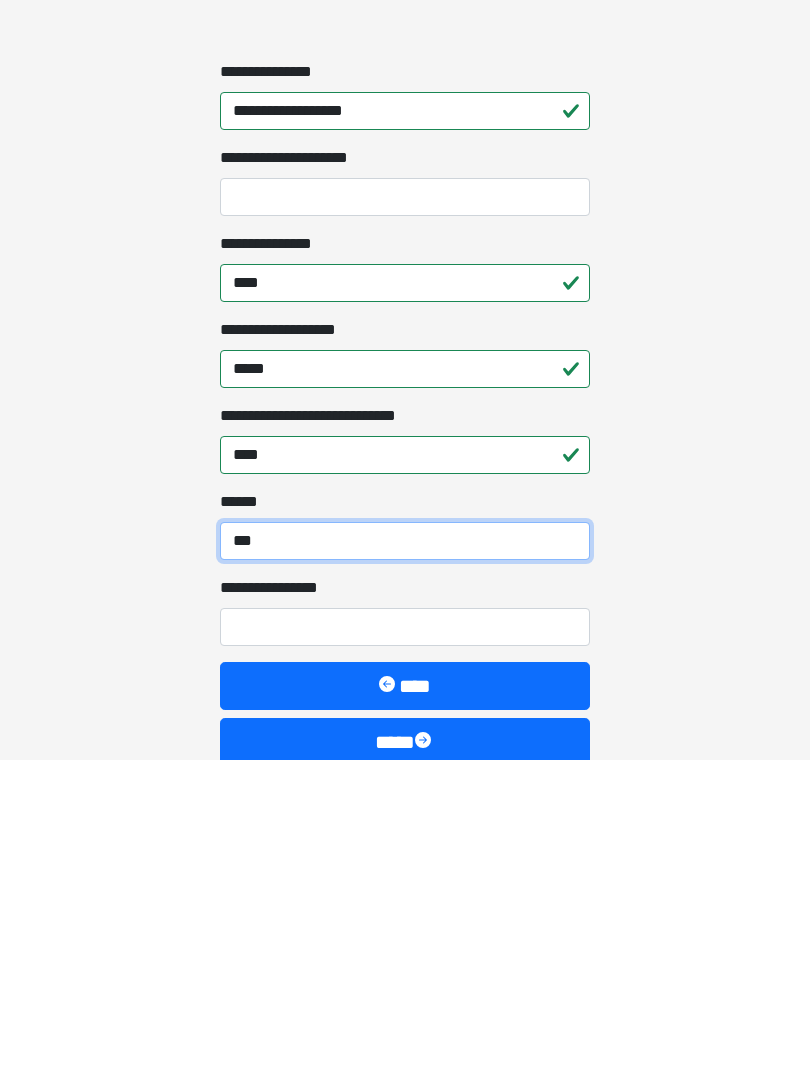 type on "***" 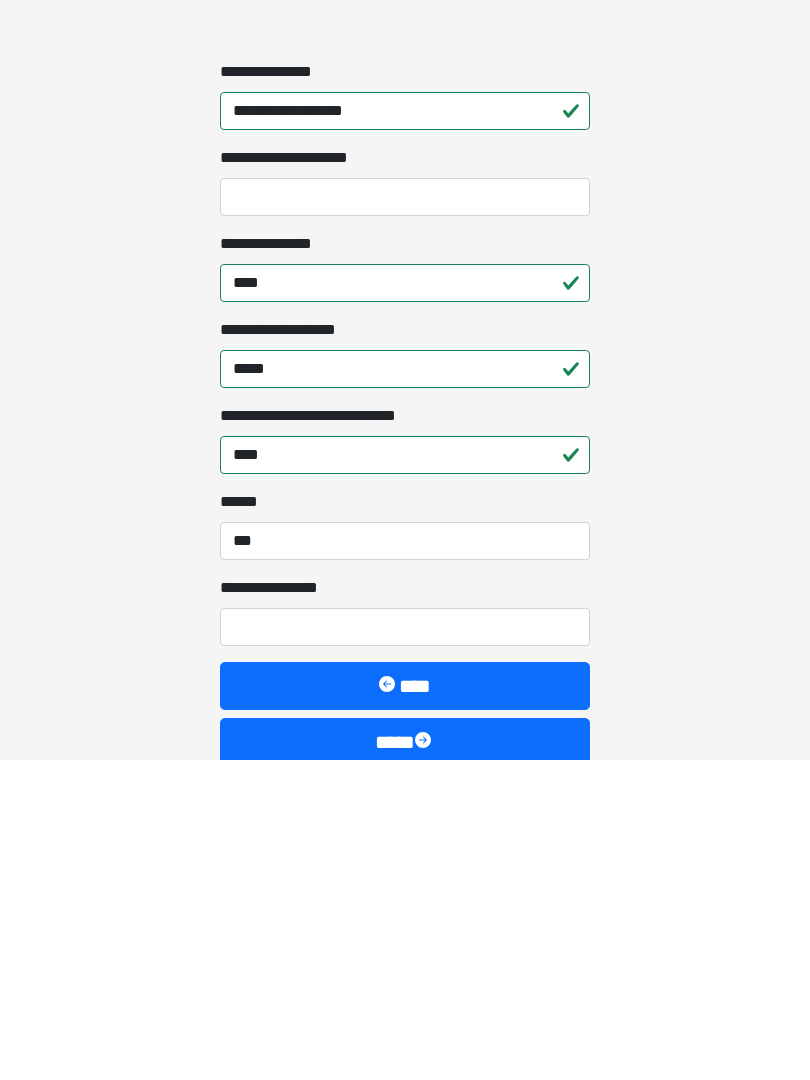 click on "**********" at bounding box center (405, 947) 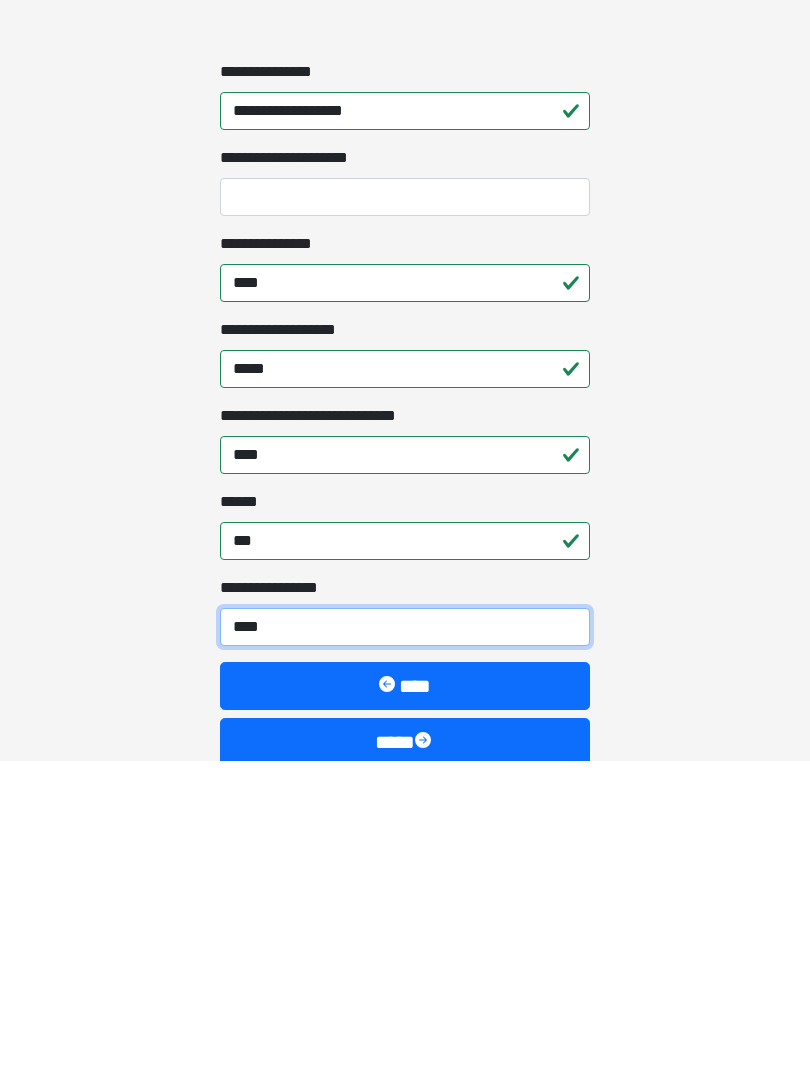 type on "*****" 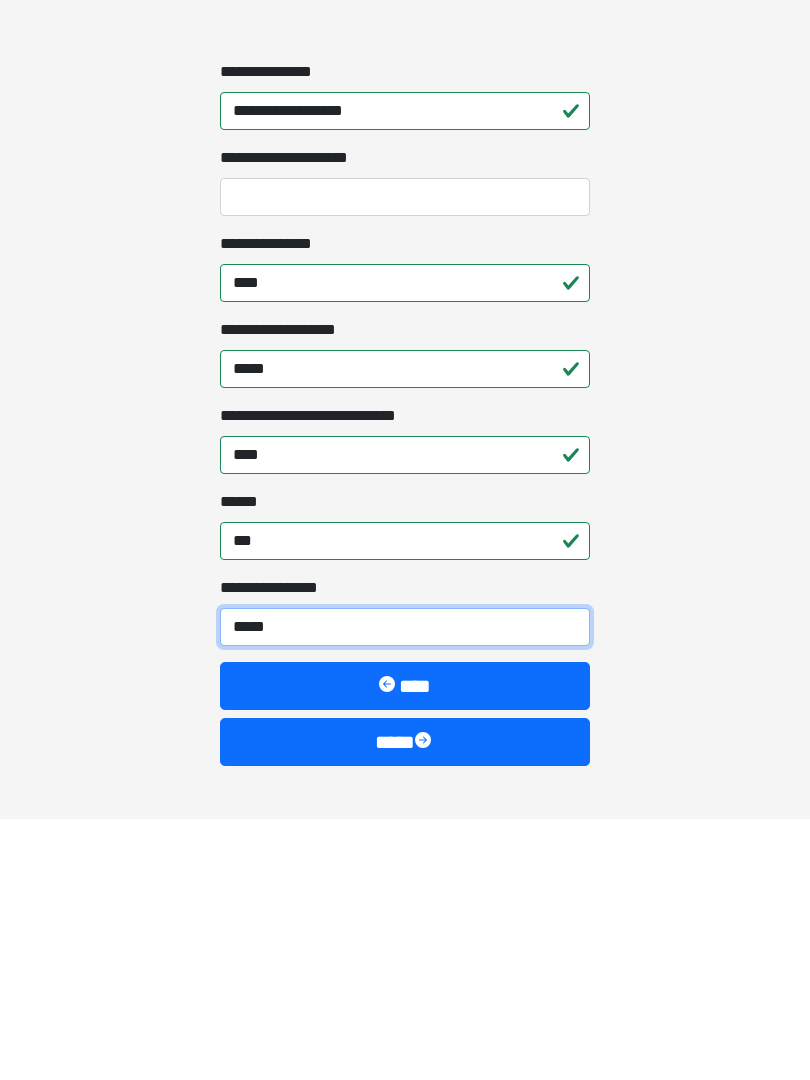 scroll, scrollTop: 1467, scrollLeft: 0, axis: vertical 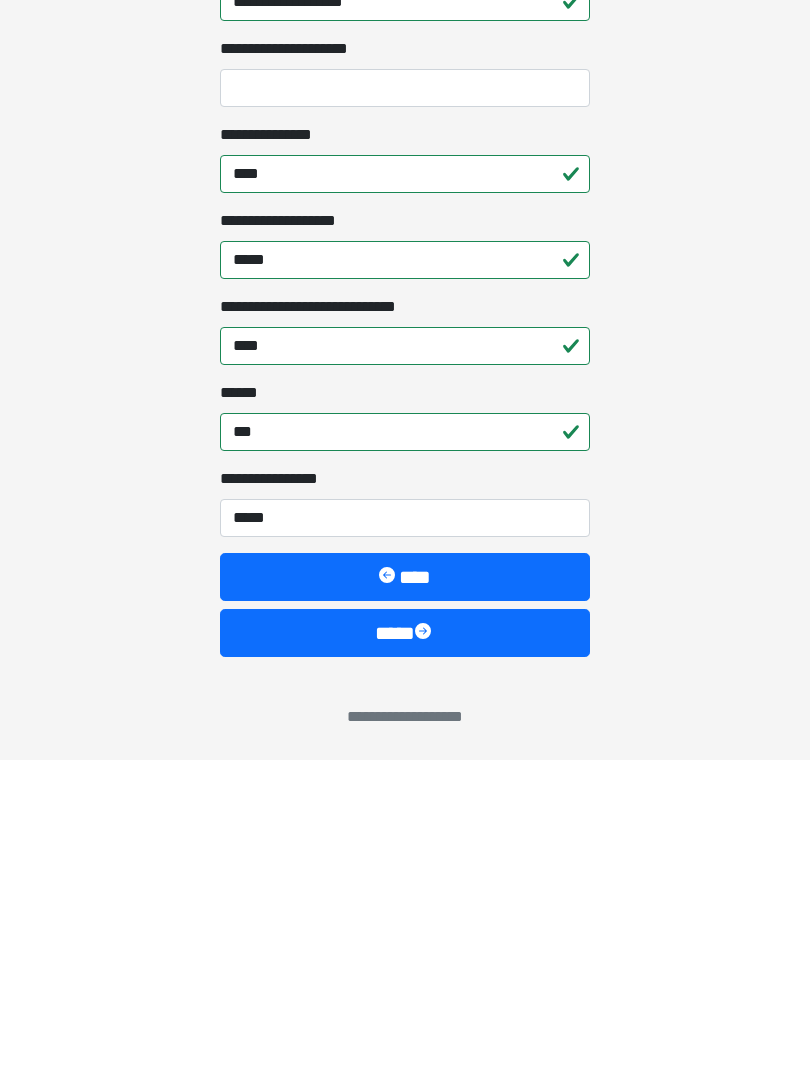 click on "****" at bounding box center [405, 953] 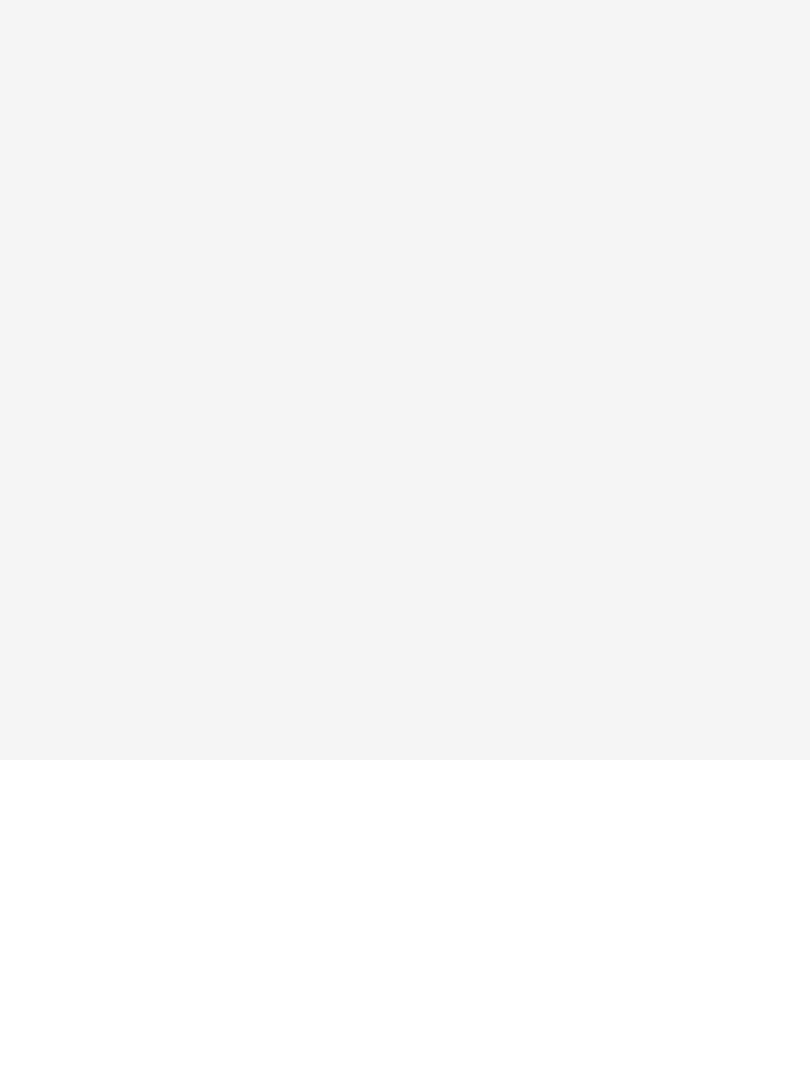 scroll, scrollTop: 0, scrollLeft: 0, axis: both 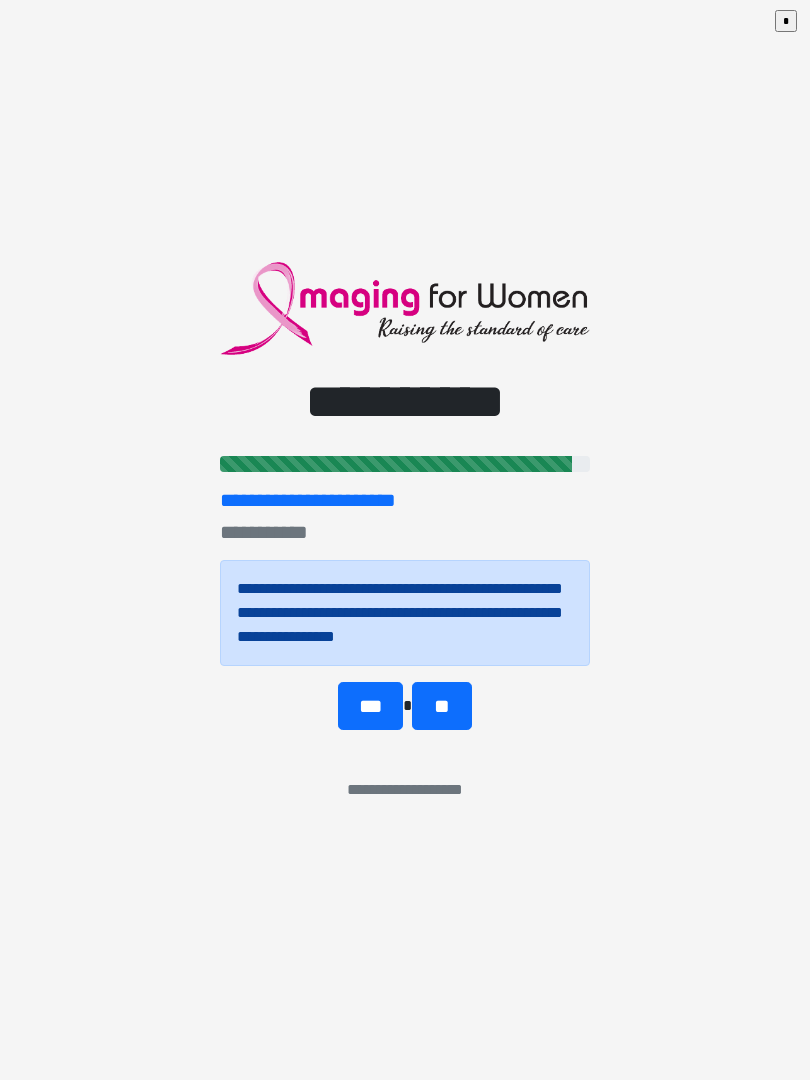 click on "***" at bounding box center [370, 706] 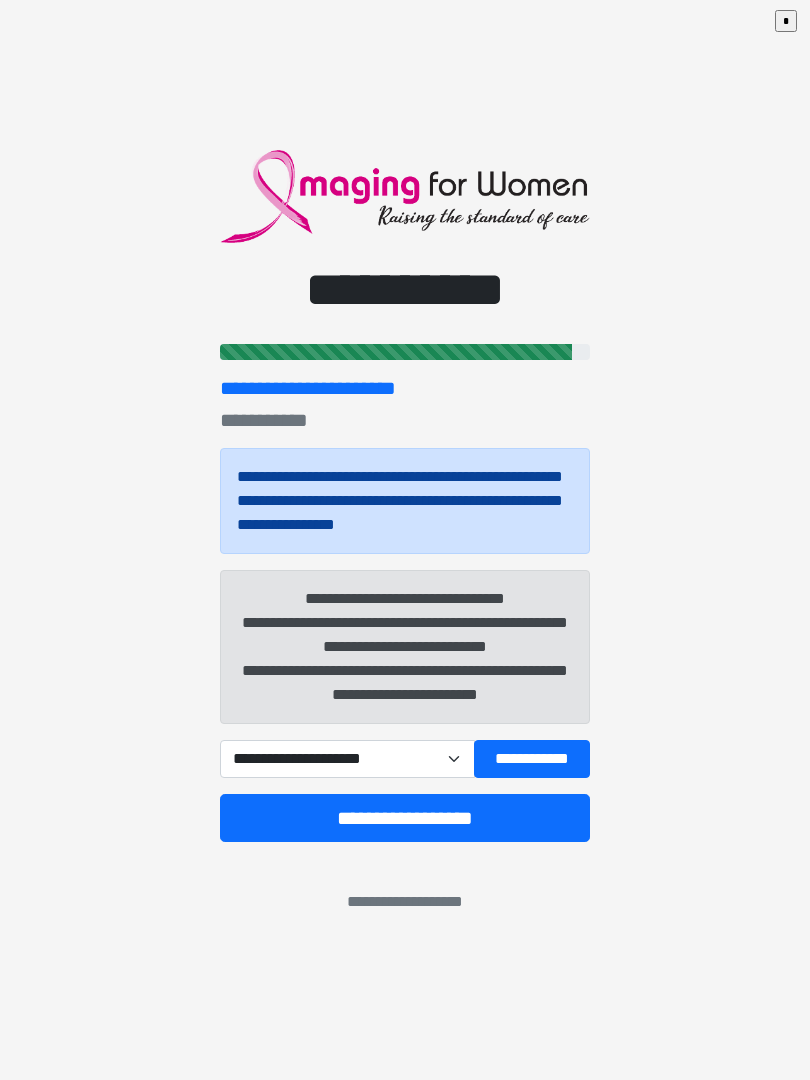 click on "**********" at bounding box center (532, 759) 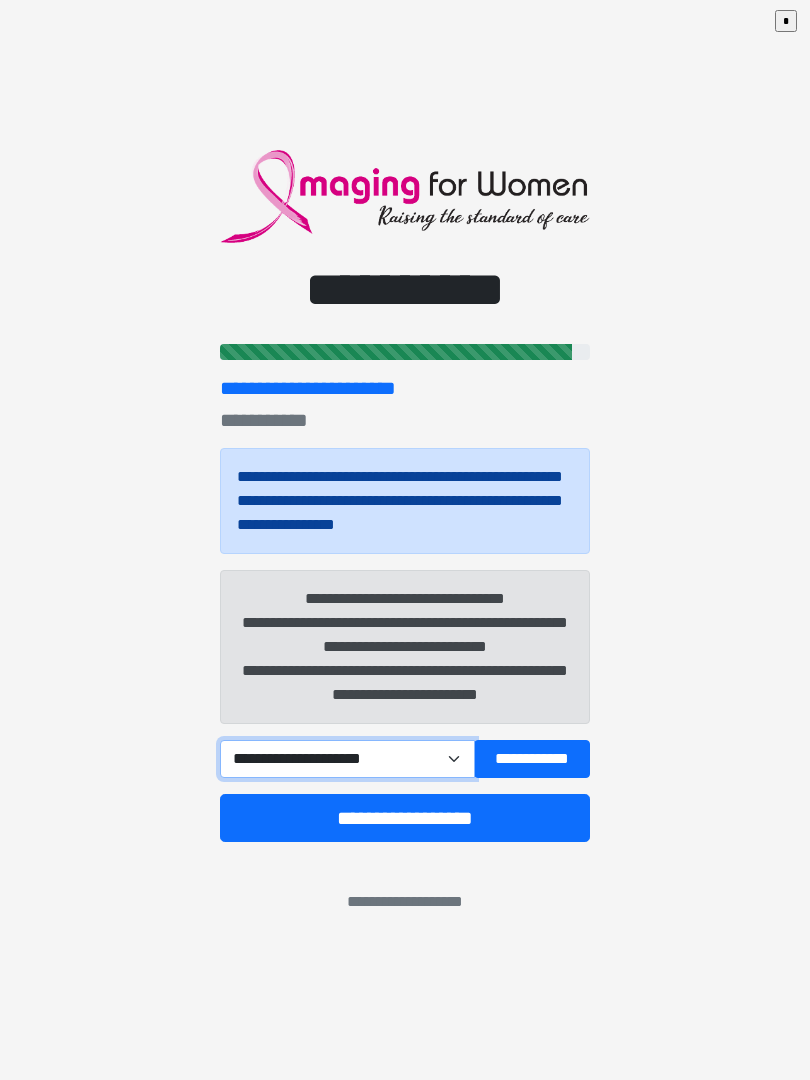click on "**********" at bounding box center [347, 759] 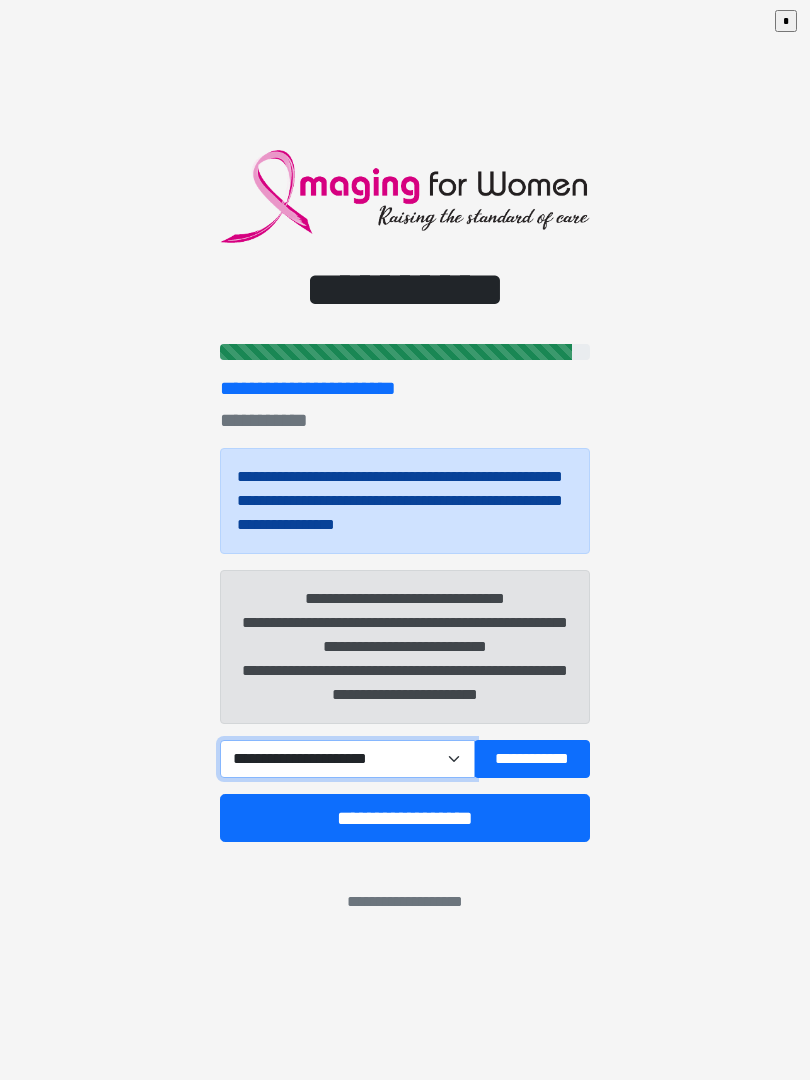 click on "**********" at bounding box center [347, 759] 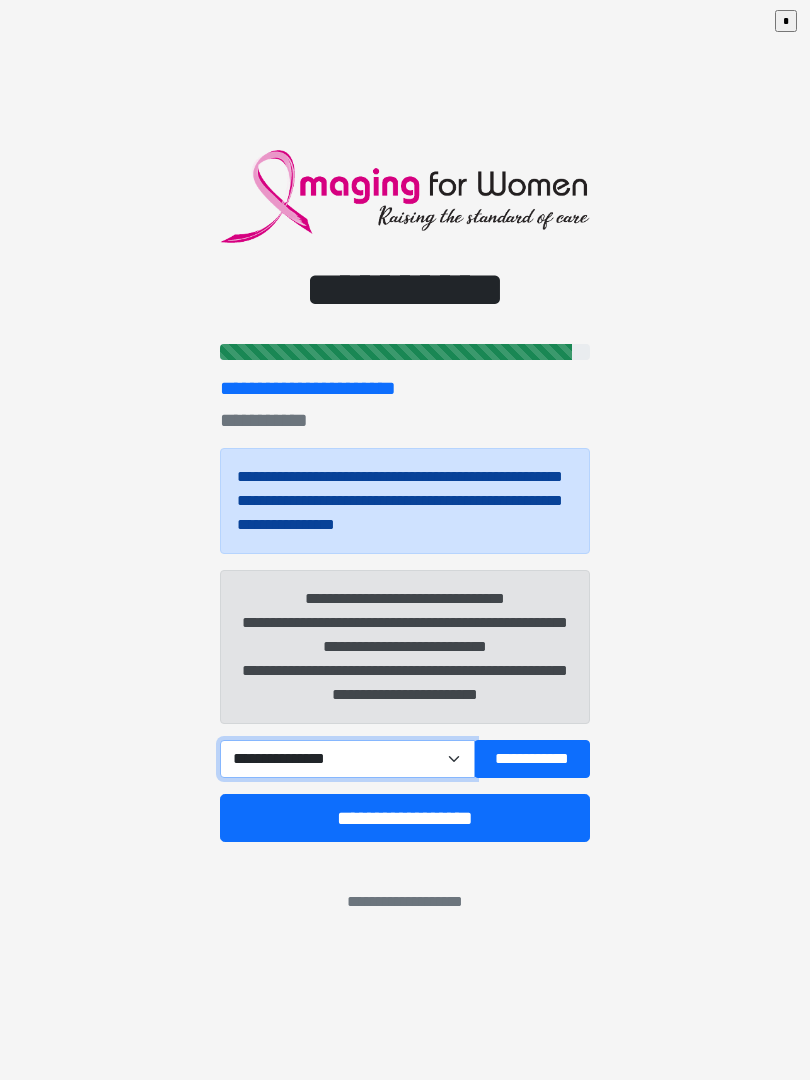 click on "**********" at bounding box center (347, 759) 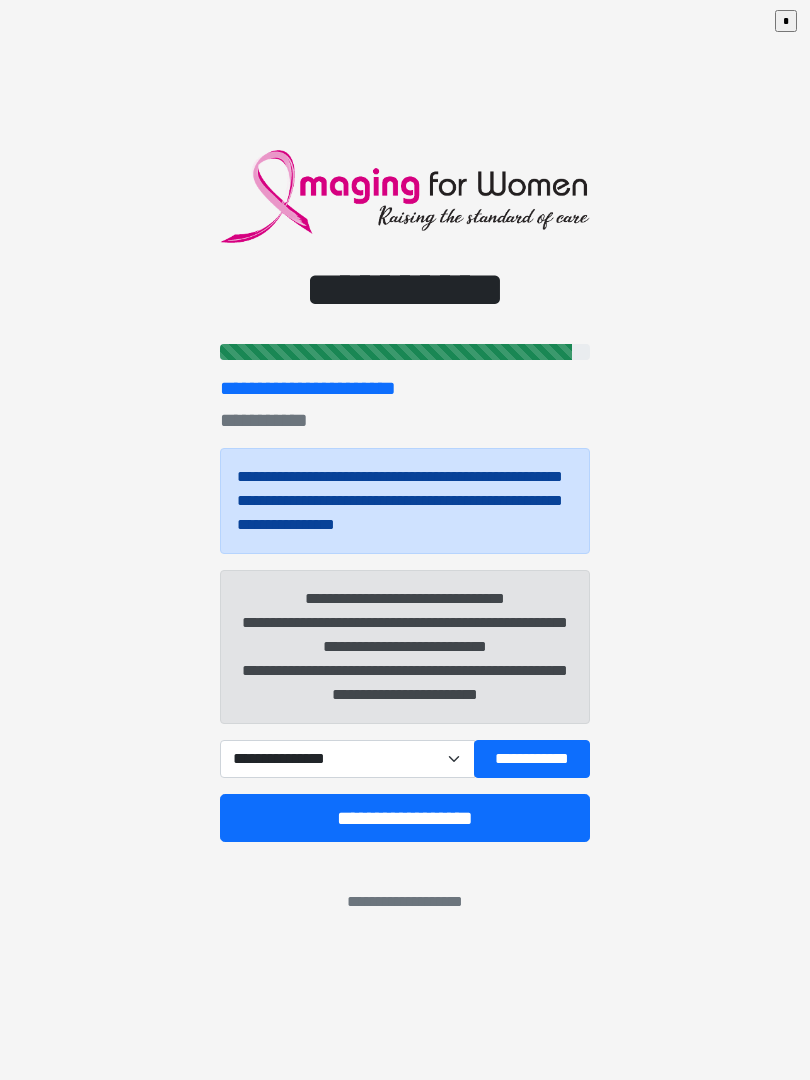 click on "**********" at bounding box center (405, 818) 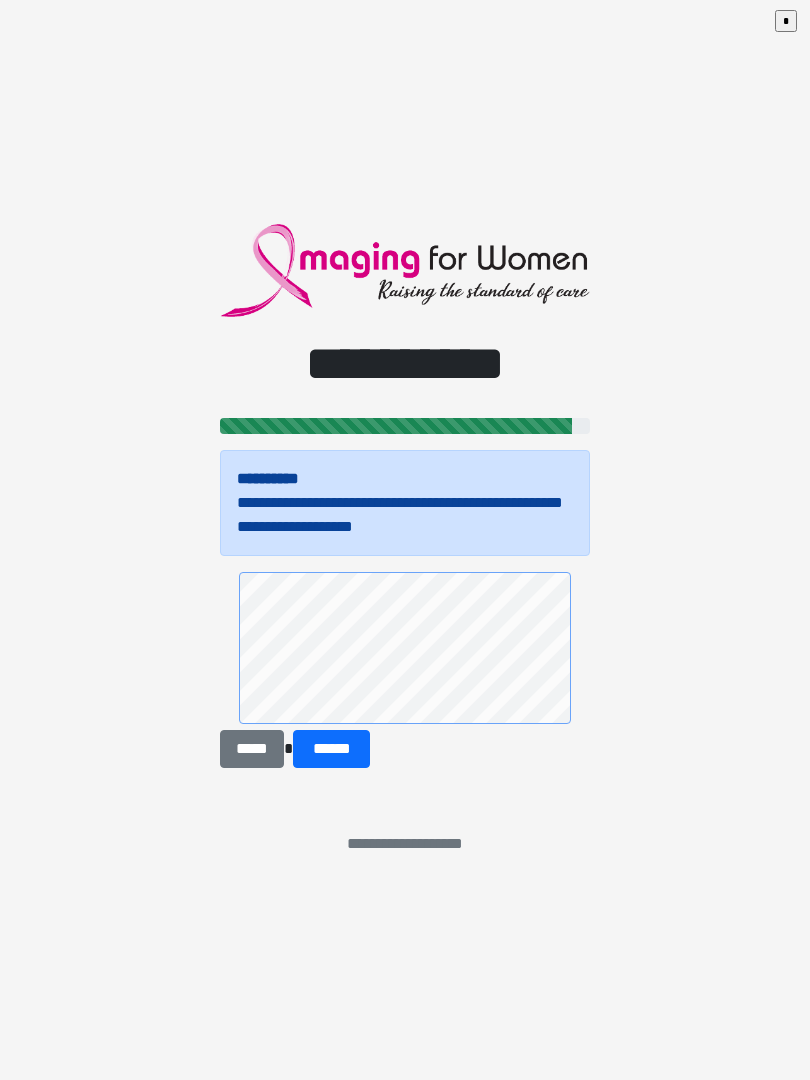 click on "******" at bounding box center (331, 749) 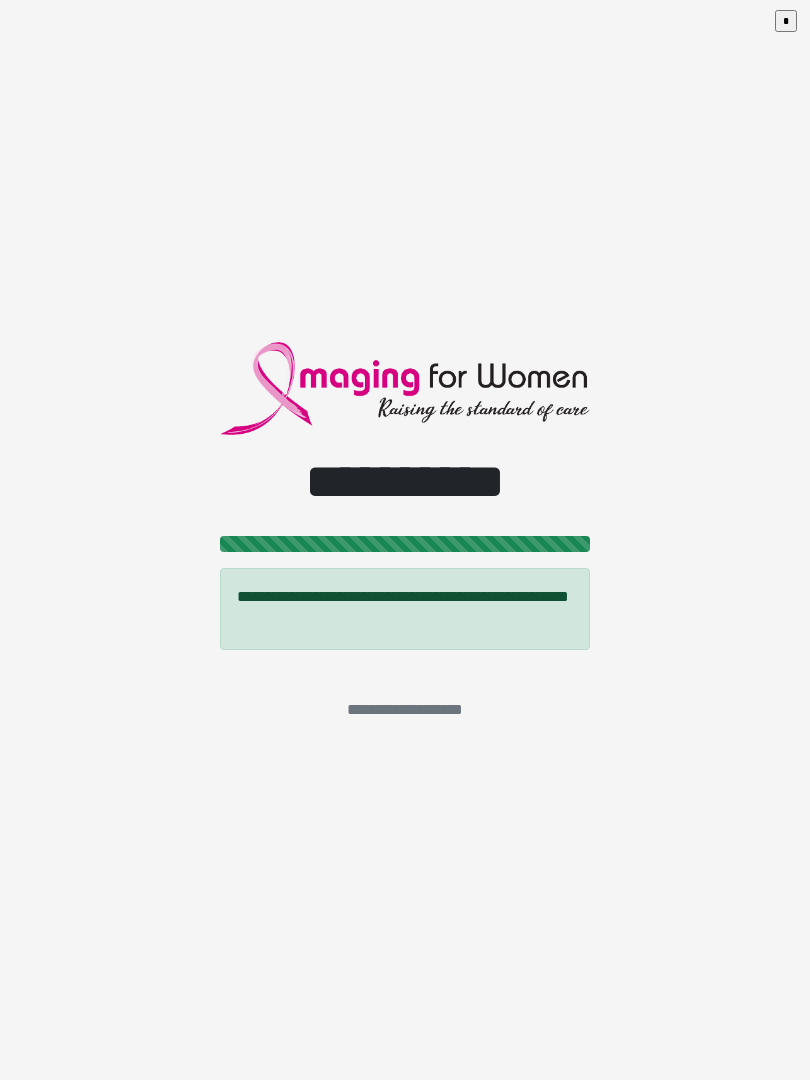 click on "**********" at bounding box center (405, 540) 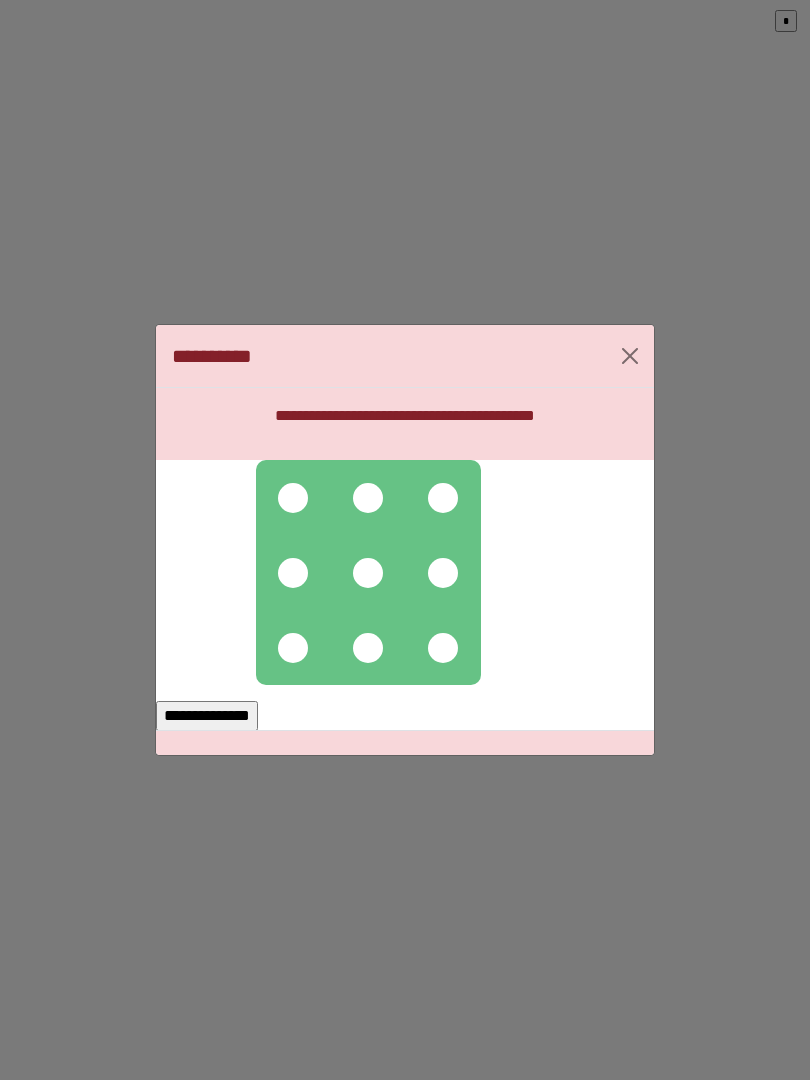 click at bounding box center [293, 498] 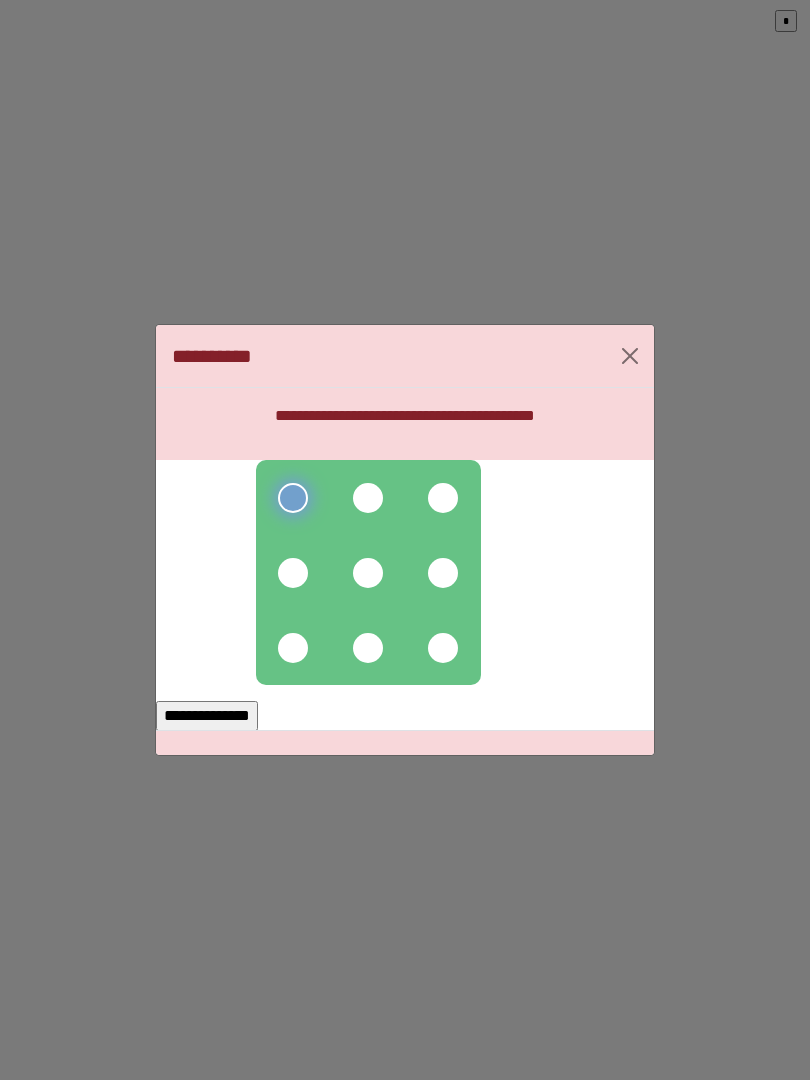 click at bounding box center (293, 573) 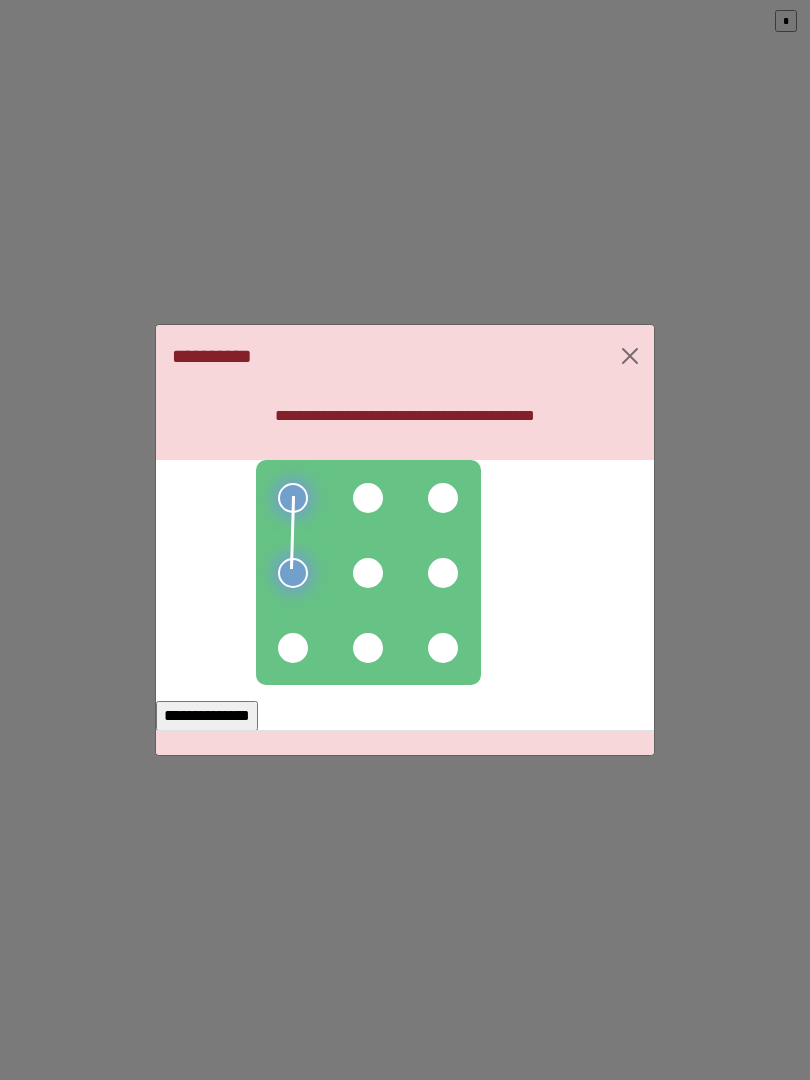 click at bounding box center (368, 498) 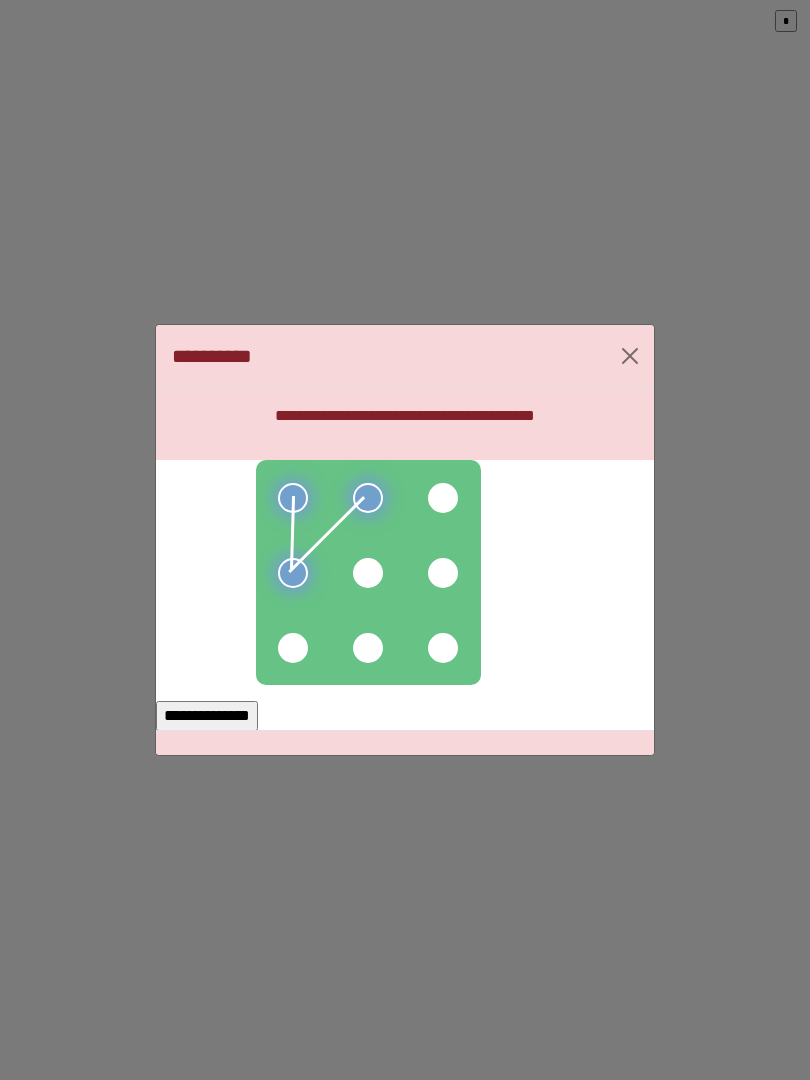 click at bounding box center (368, 573) 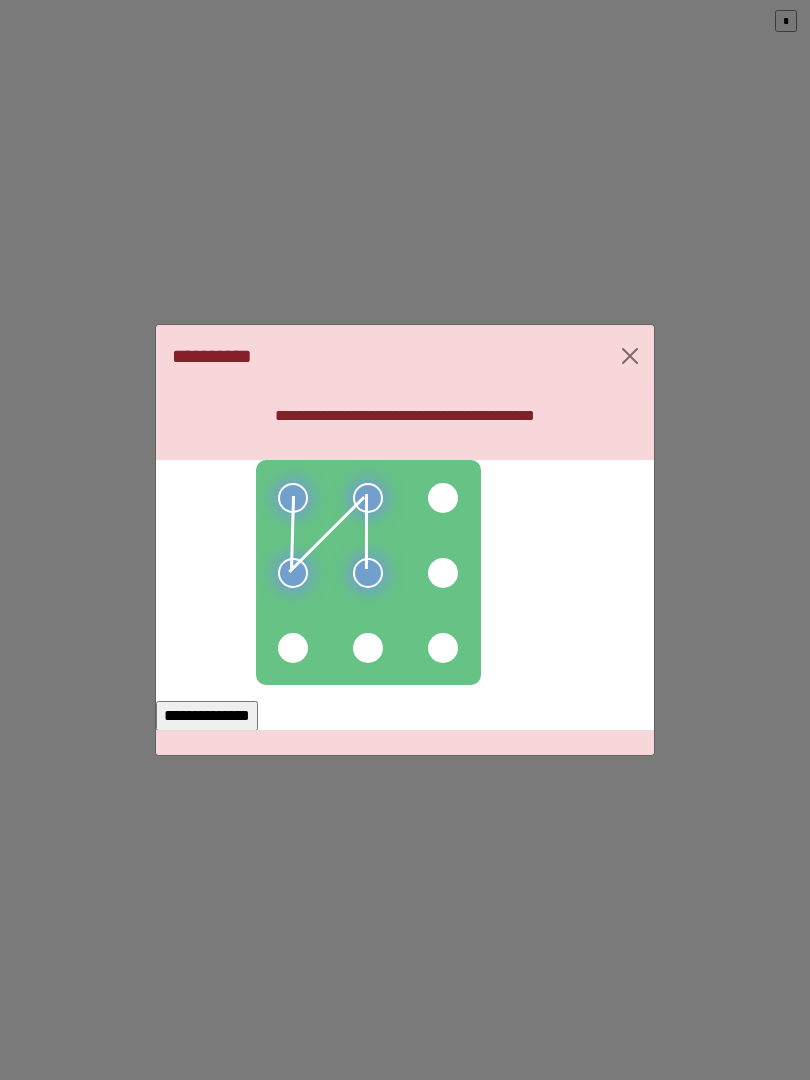click at bounding box center [293, 648] 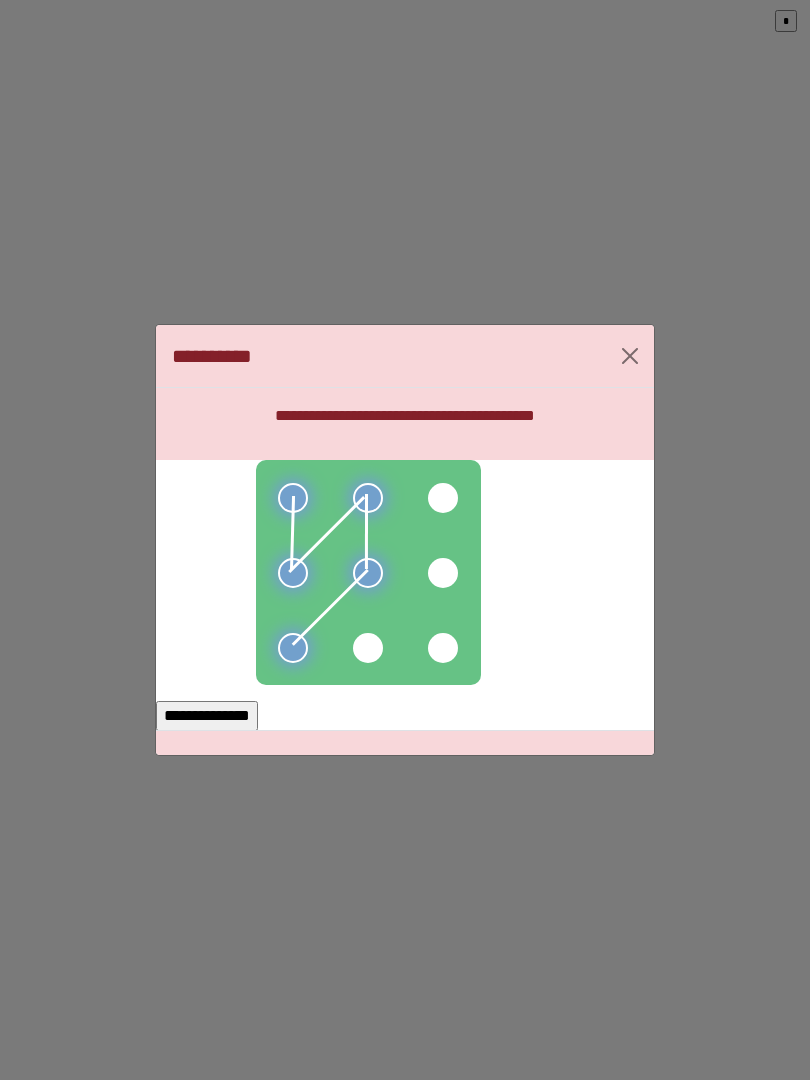 click on "**********" at bounding box center [207, 716] 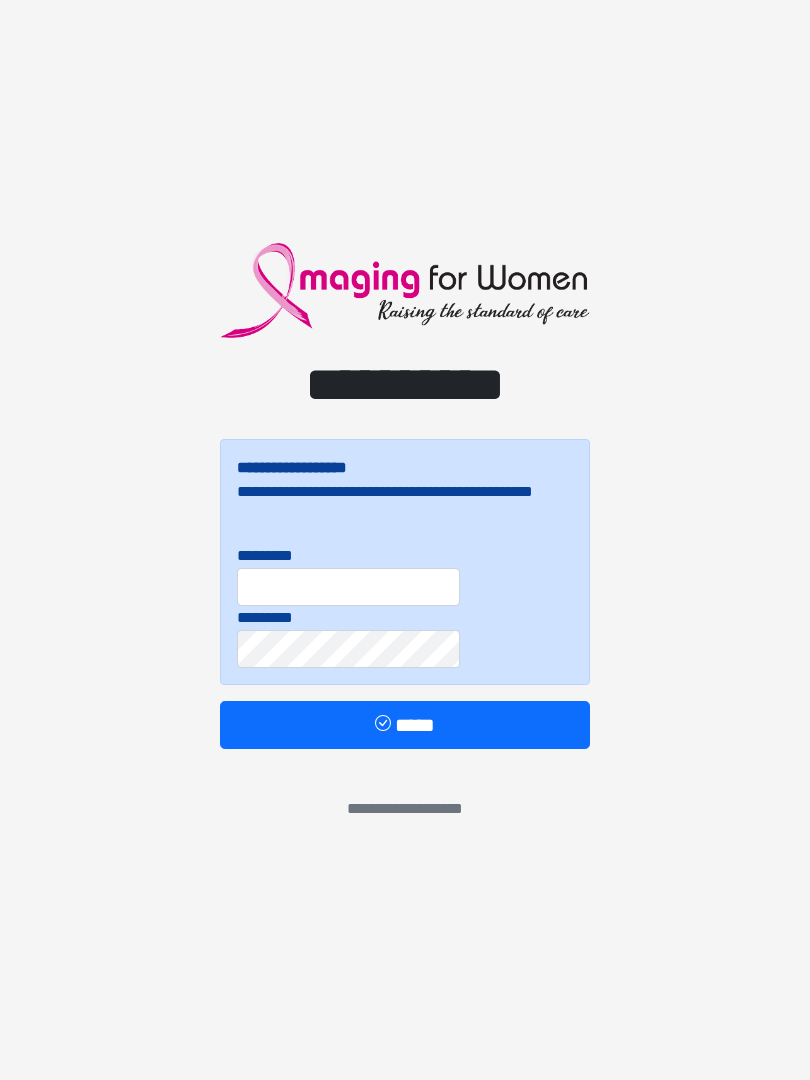 scroll, scrollTop: 0, scrollLeft: 0, axis: both 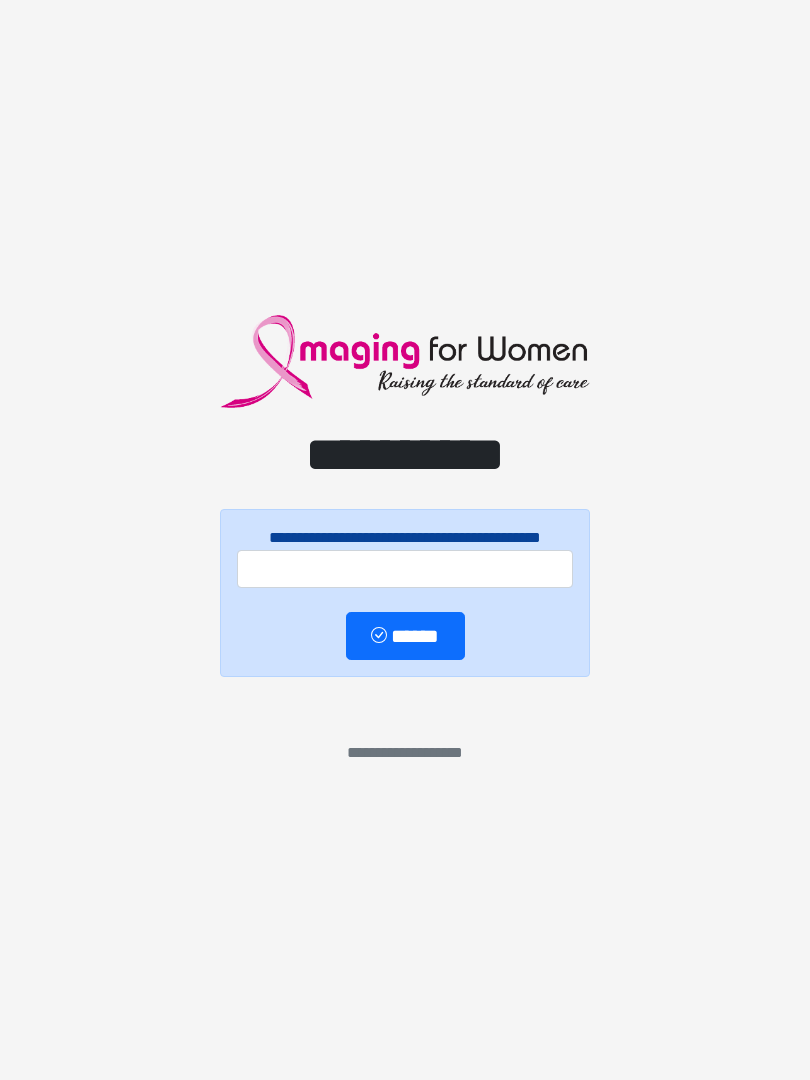 click on "**********" at bounding box center (405, 540) 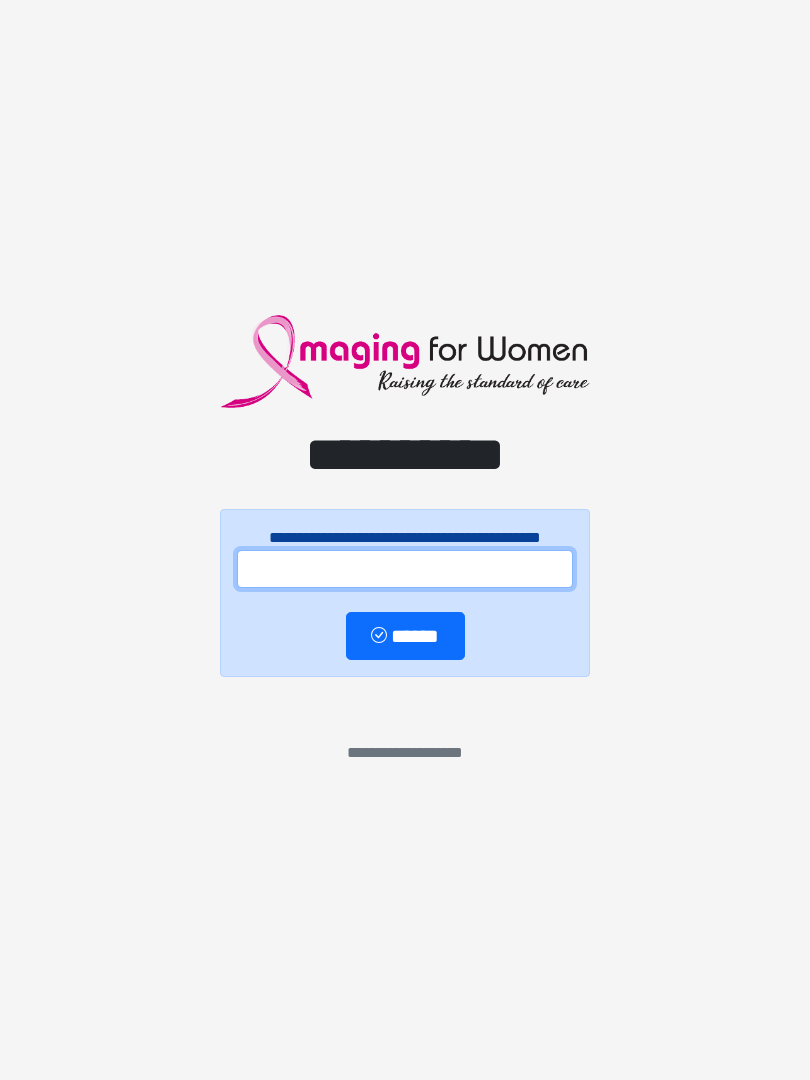 click at bounding box center [405, 569] 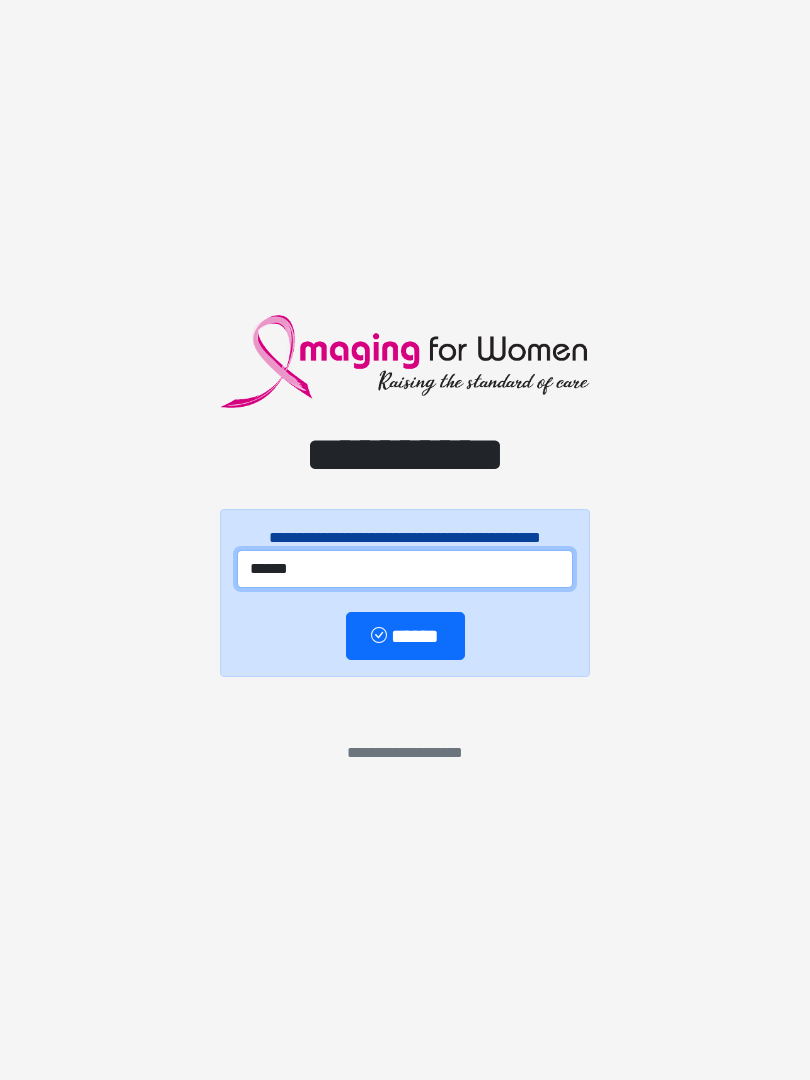 type on "******" 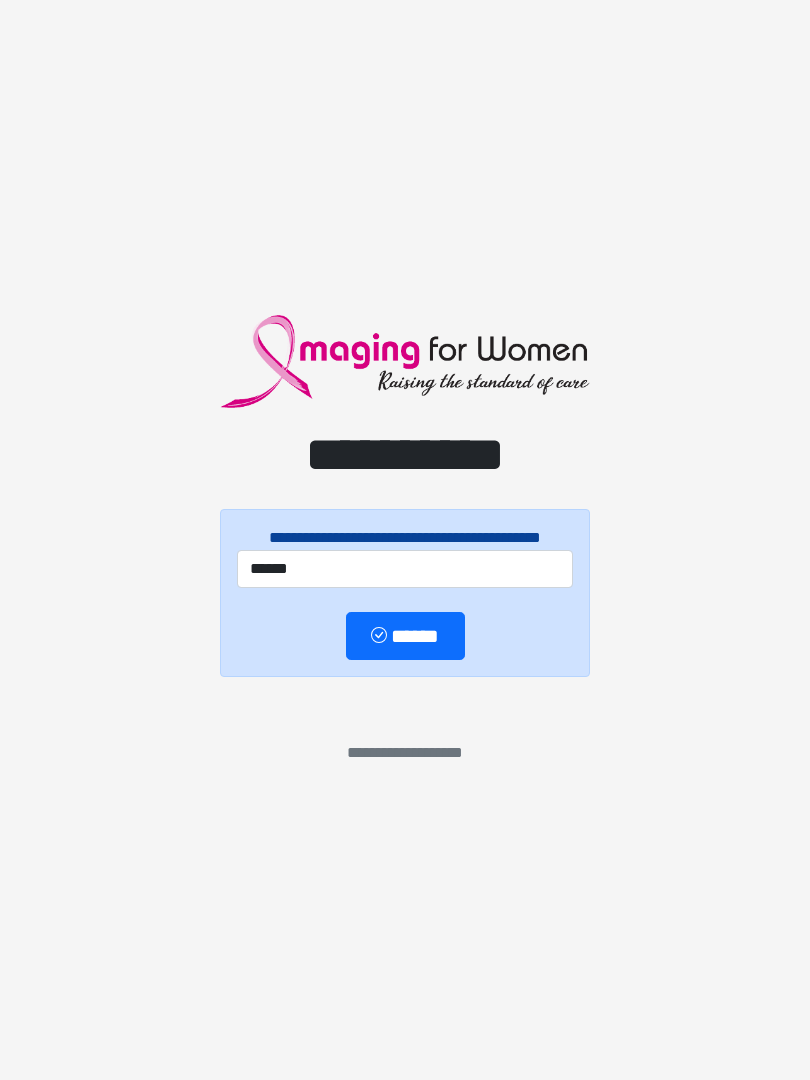click at bounding box center (381, 637) 